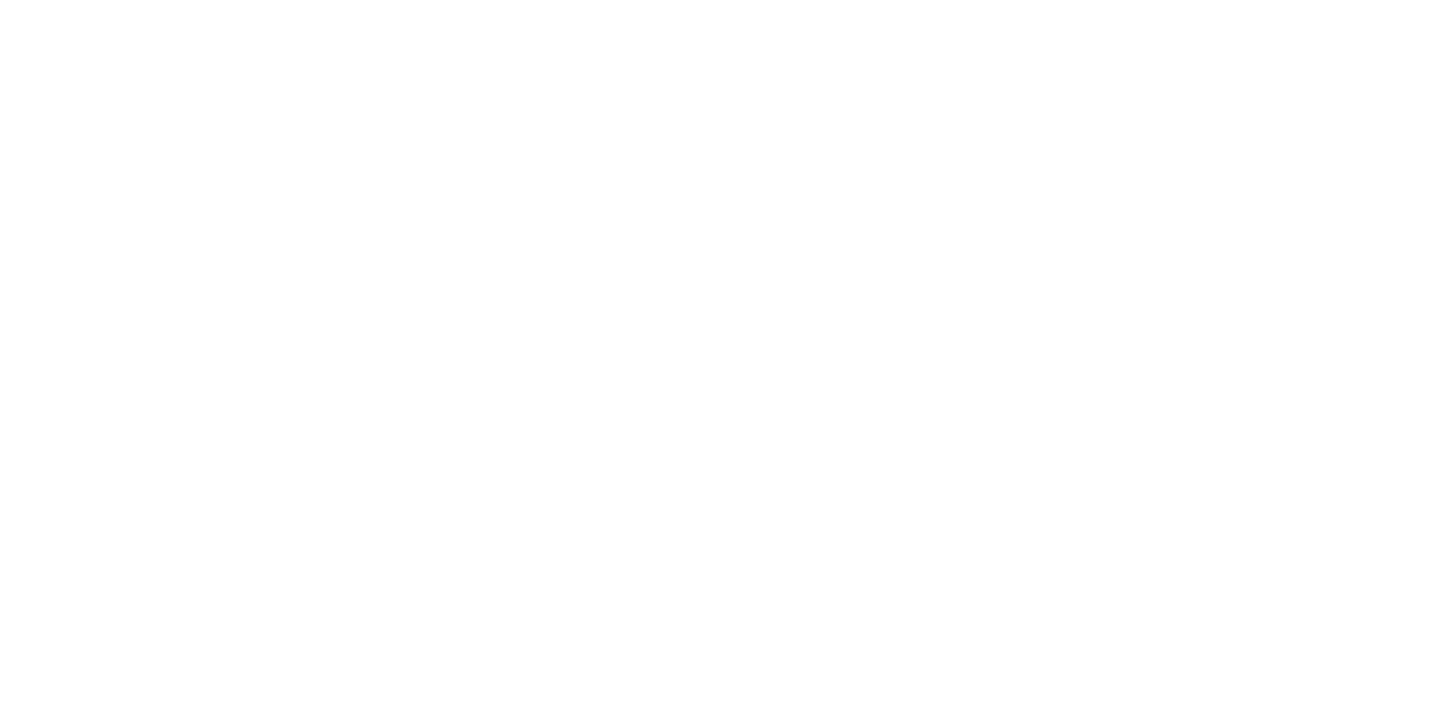 scroll, scrollTop: 0, scrollLeft: 0, axis: both 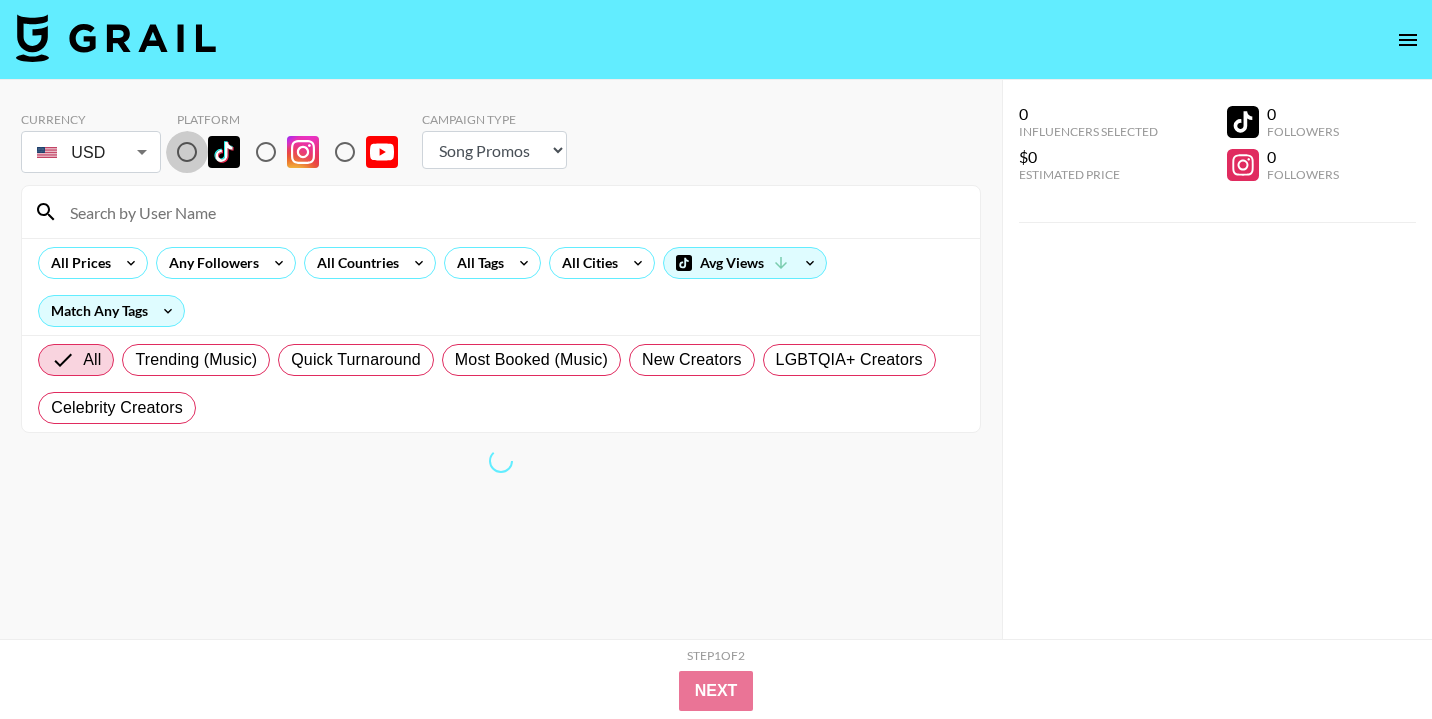 click at bounding box center (187, 152) 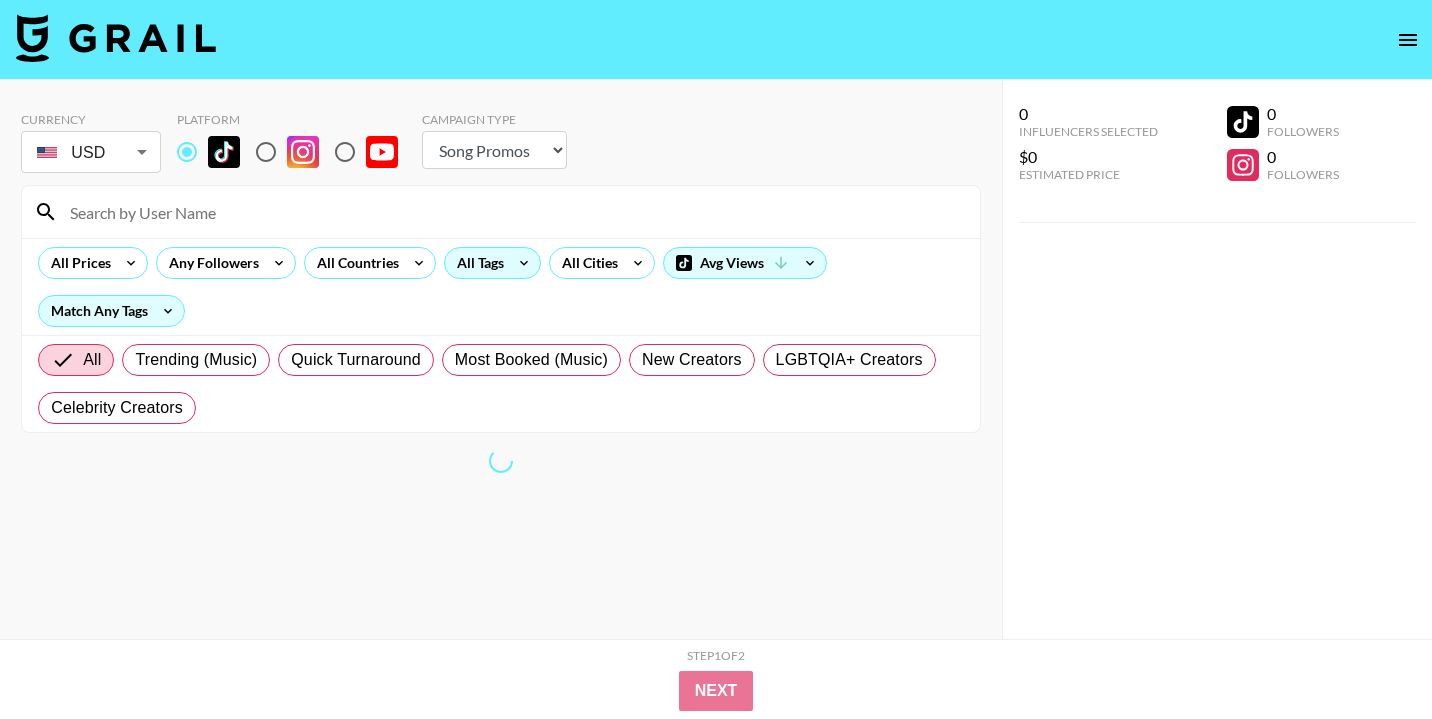 click 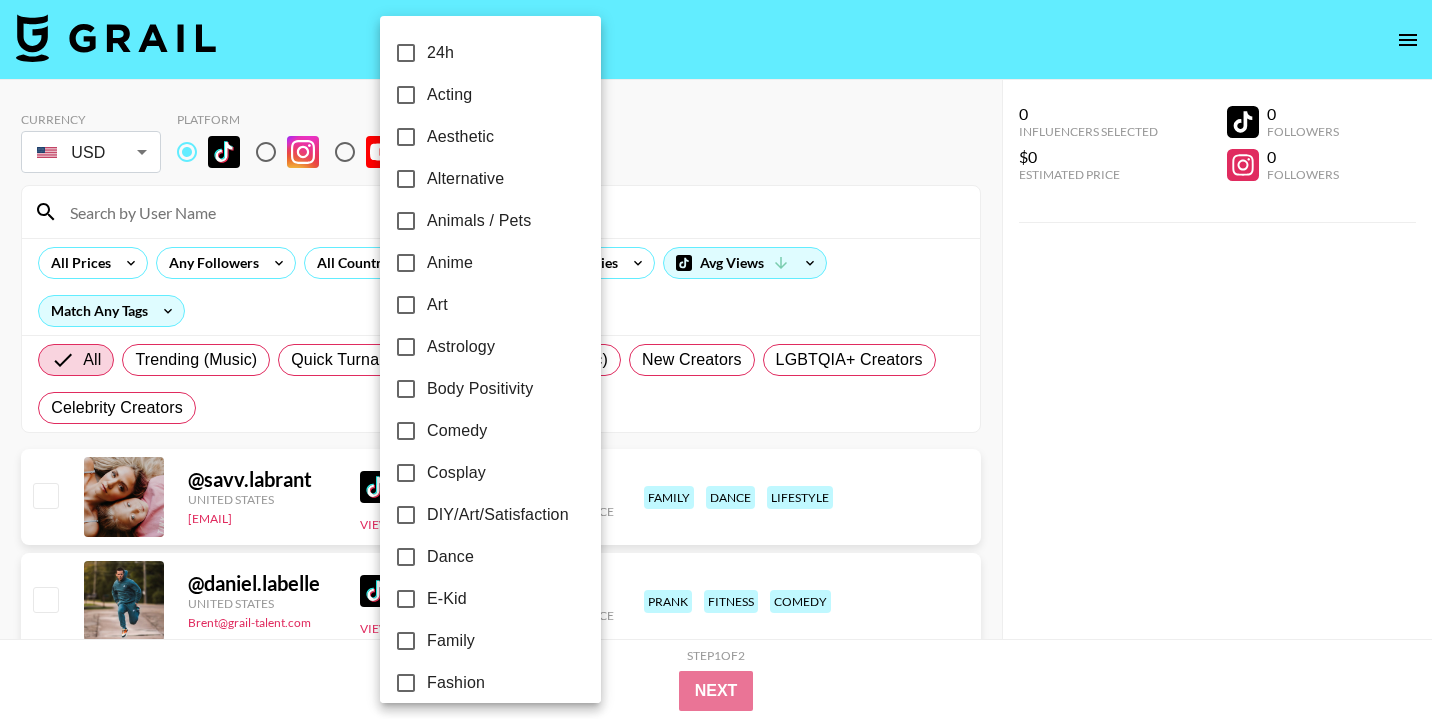 click at bounding box center (716, 359) 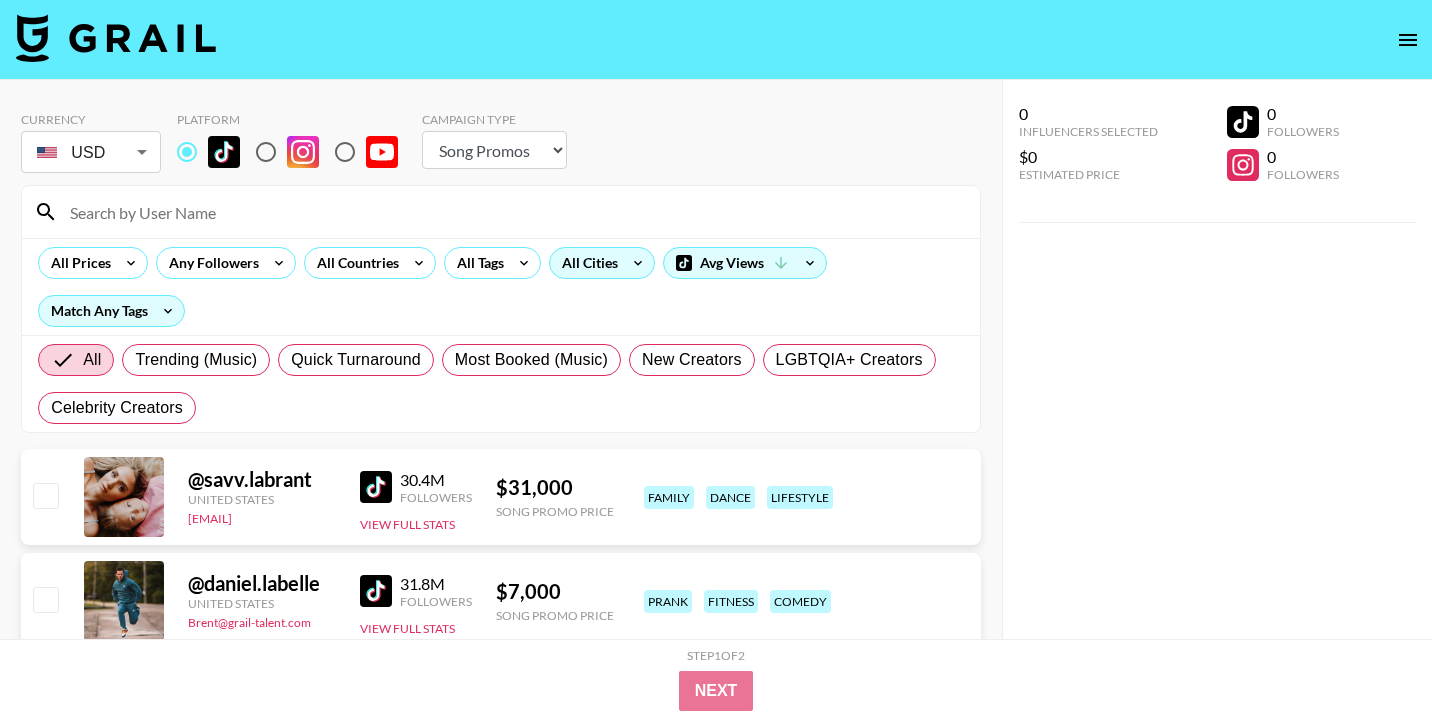 click on "All Cities" at bounding box center (602, 263) 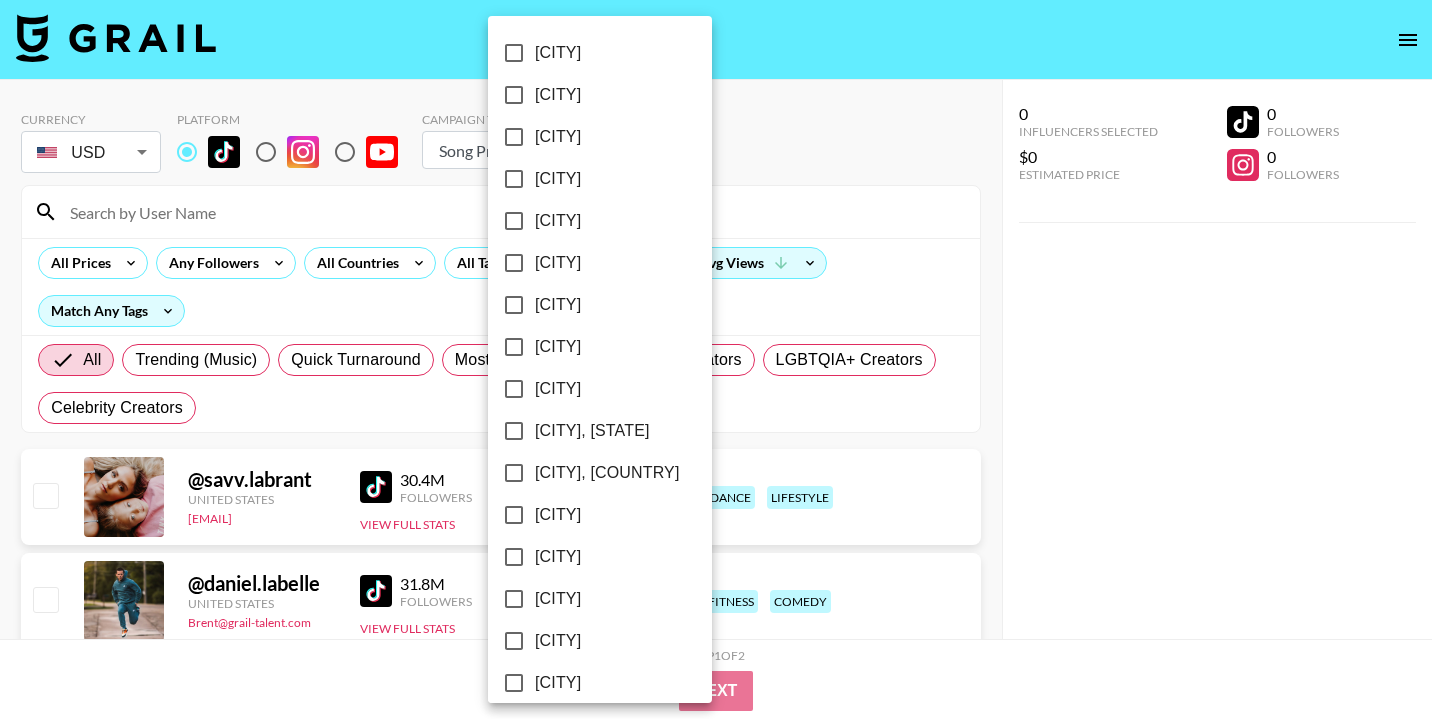 click at bounding box center (716, 359) 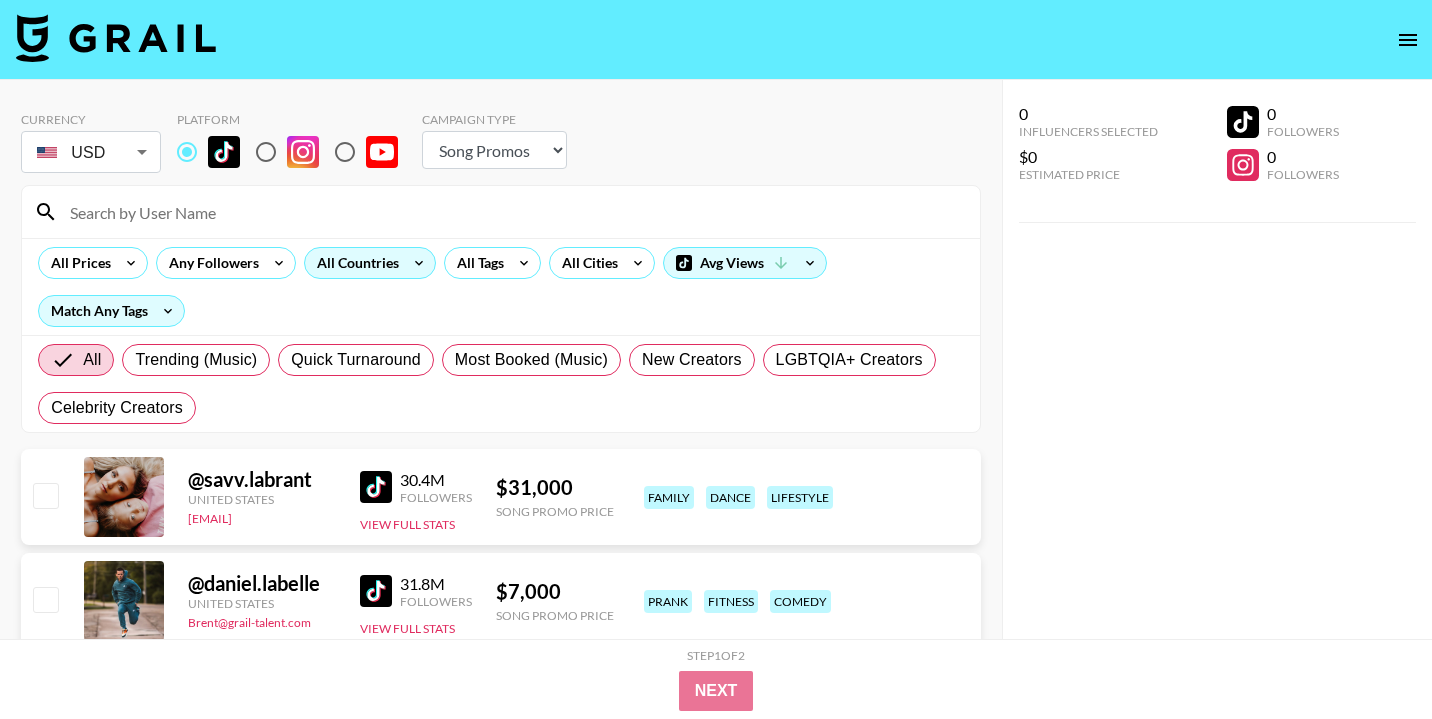 click on "All Countries" at bounding box center (354, 263) 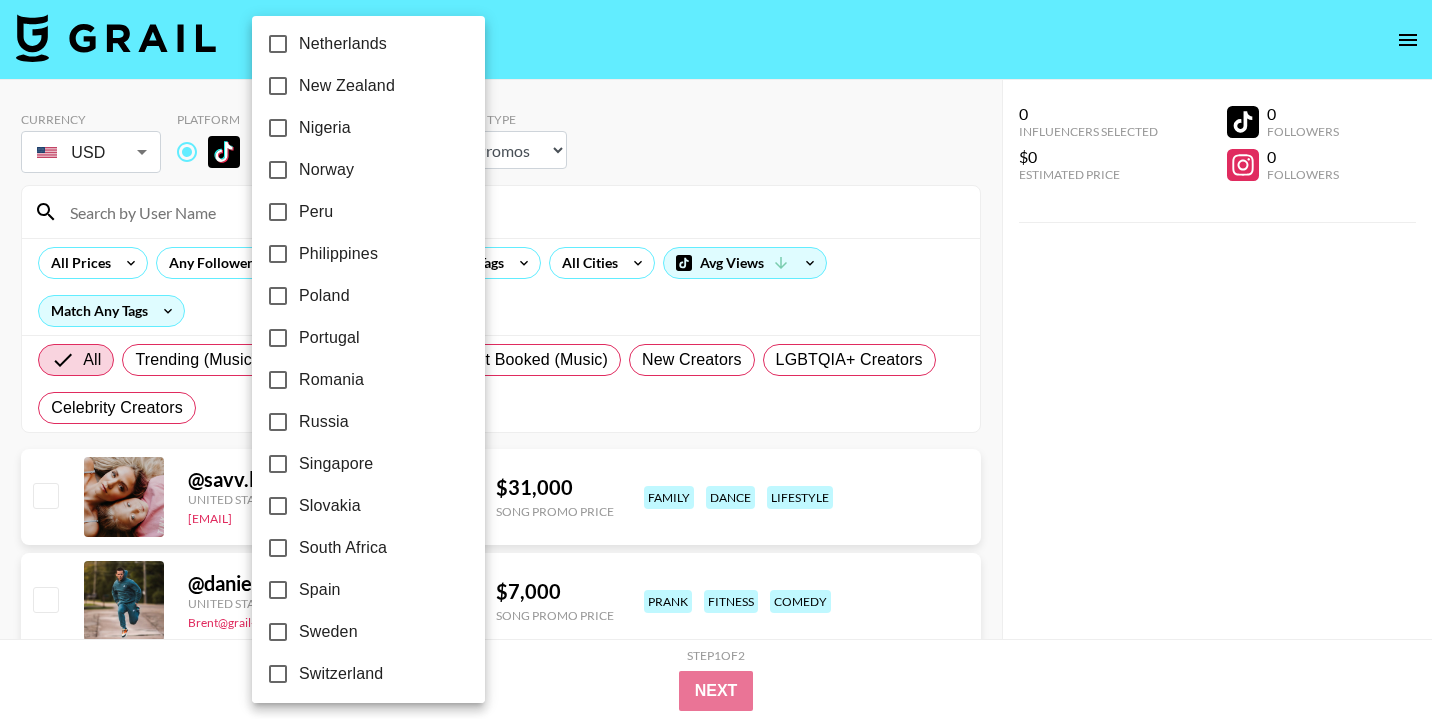 scroll, scrollTop: 1302, scrollLeft: 0, axis: vertical 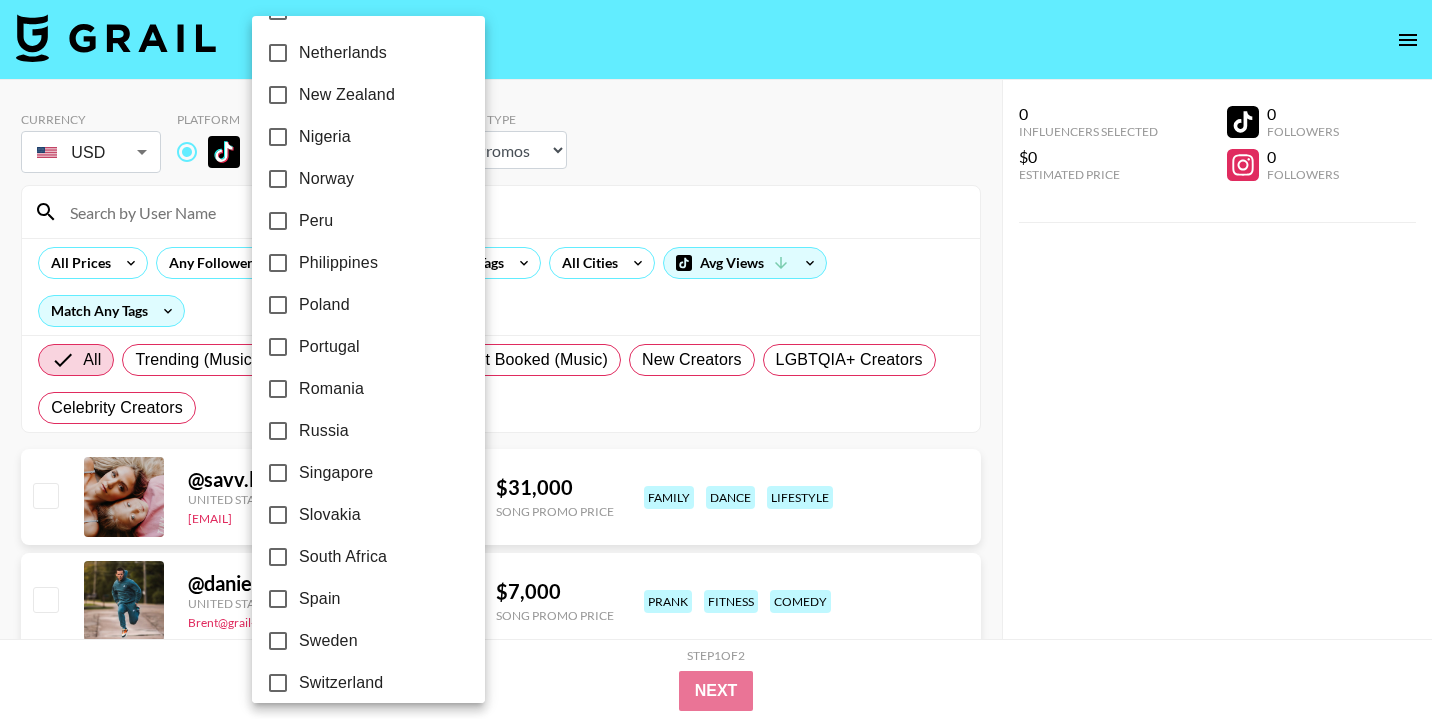 click on "Philippines" at bounding box center [355, 263] 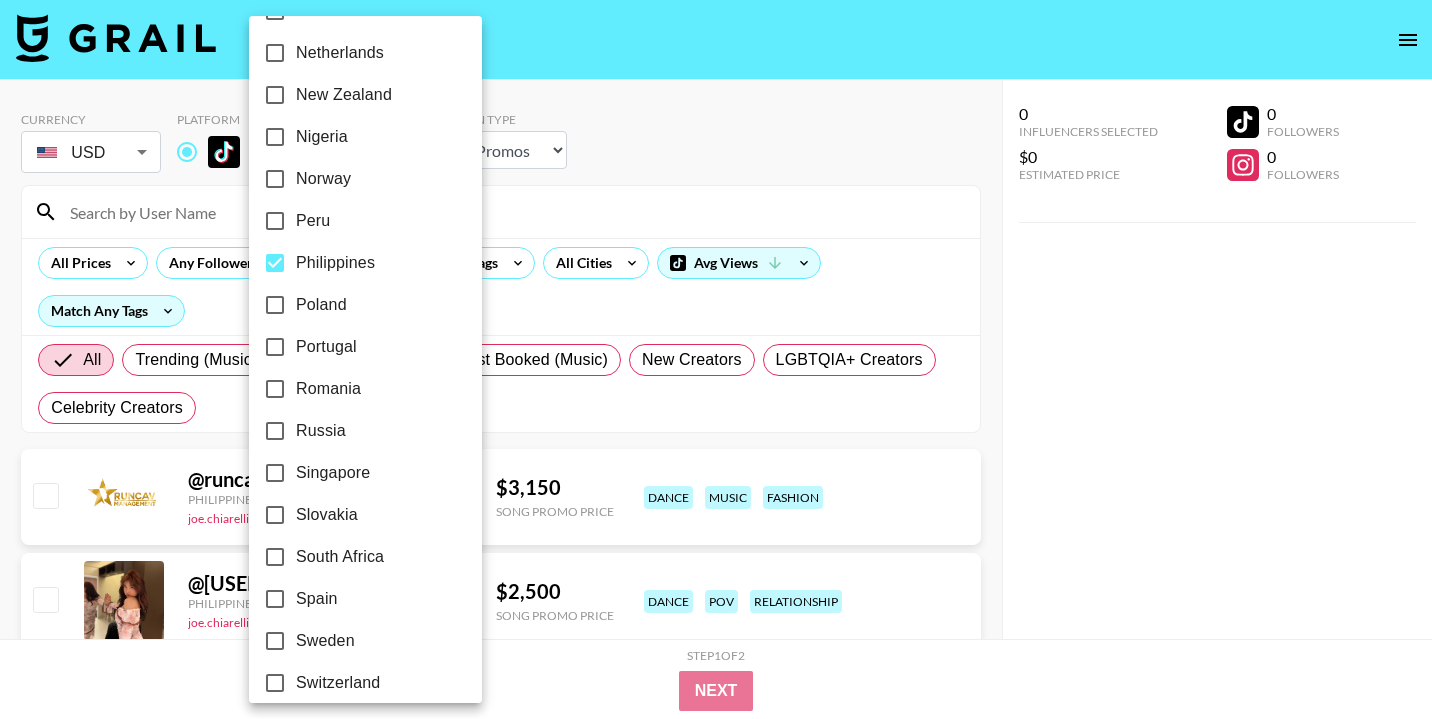 click at bounding box center (716, 359) 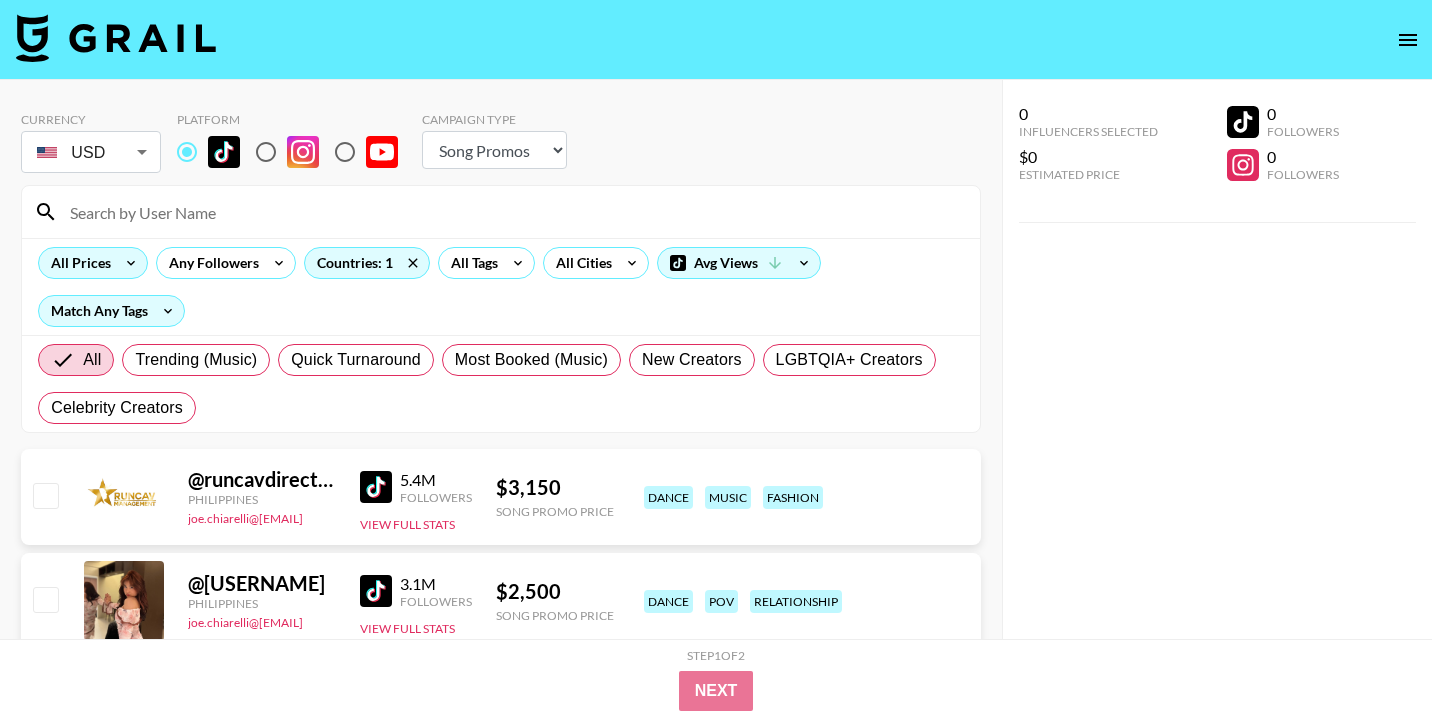 click 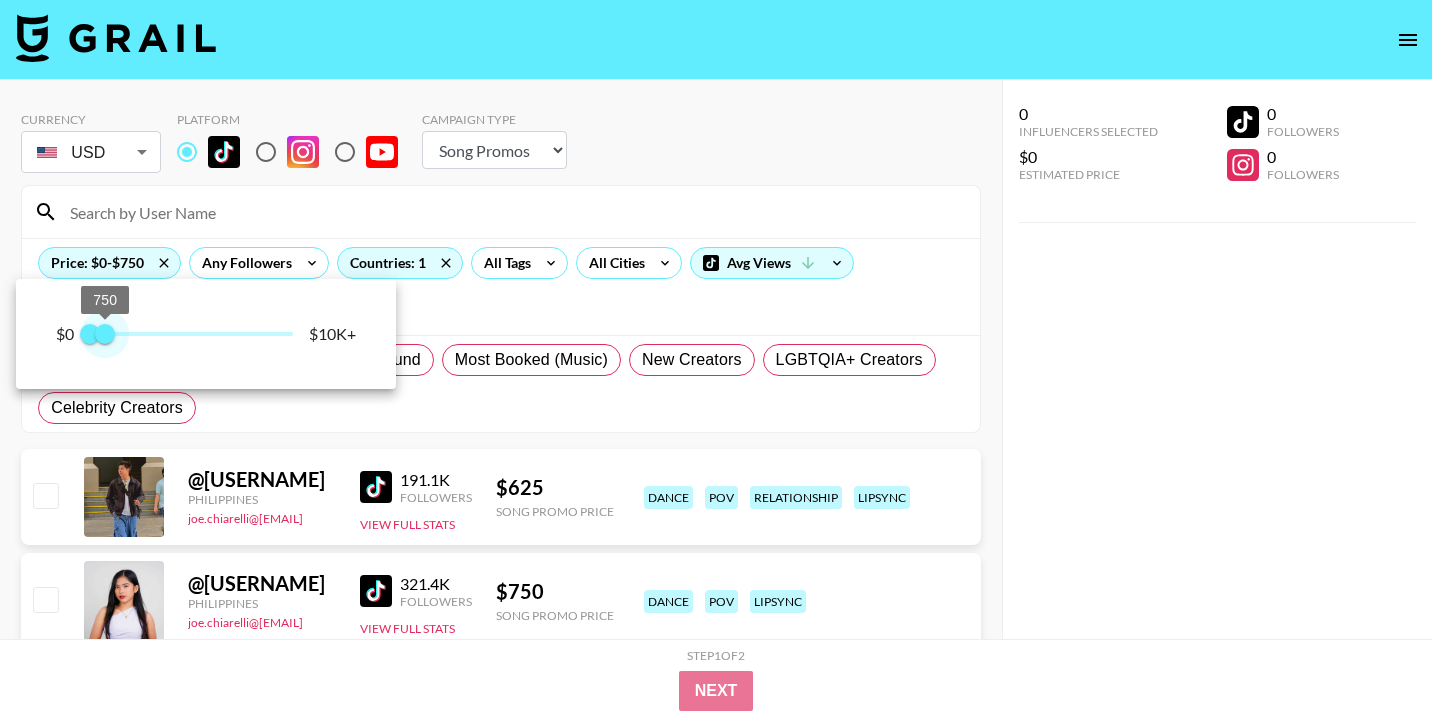type on "500" 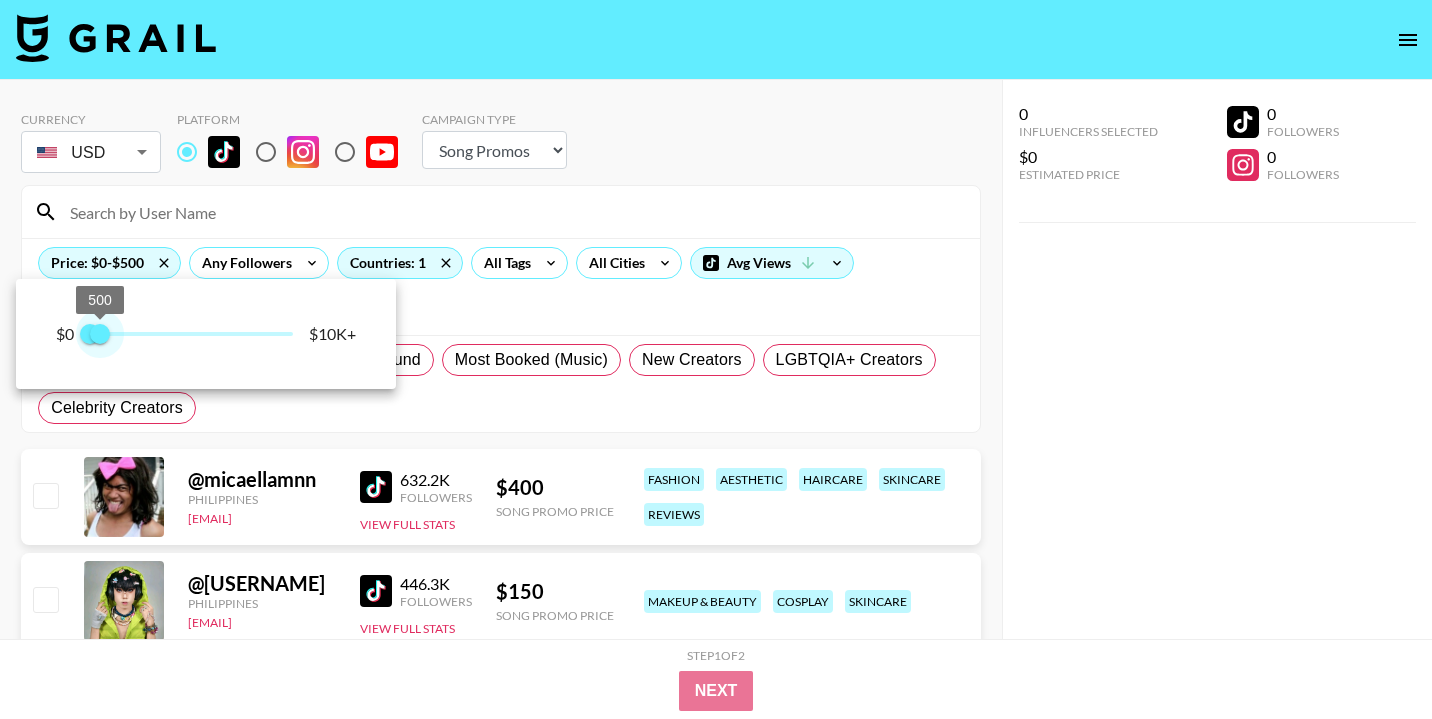 drag, startPoint x: 296, startPoint y: 333, endPoint x: 99, endPoint y: 333, distance: 197 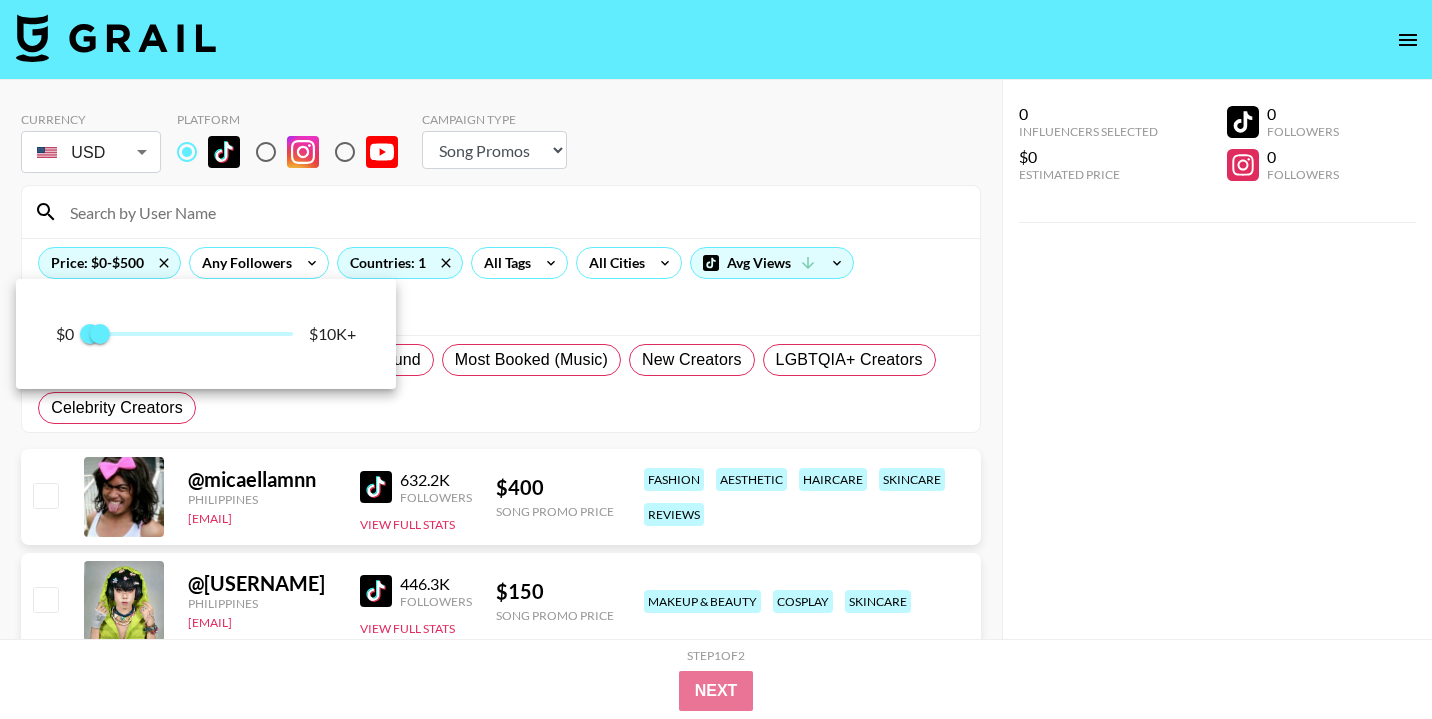 click at bounding box center [716, 359] 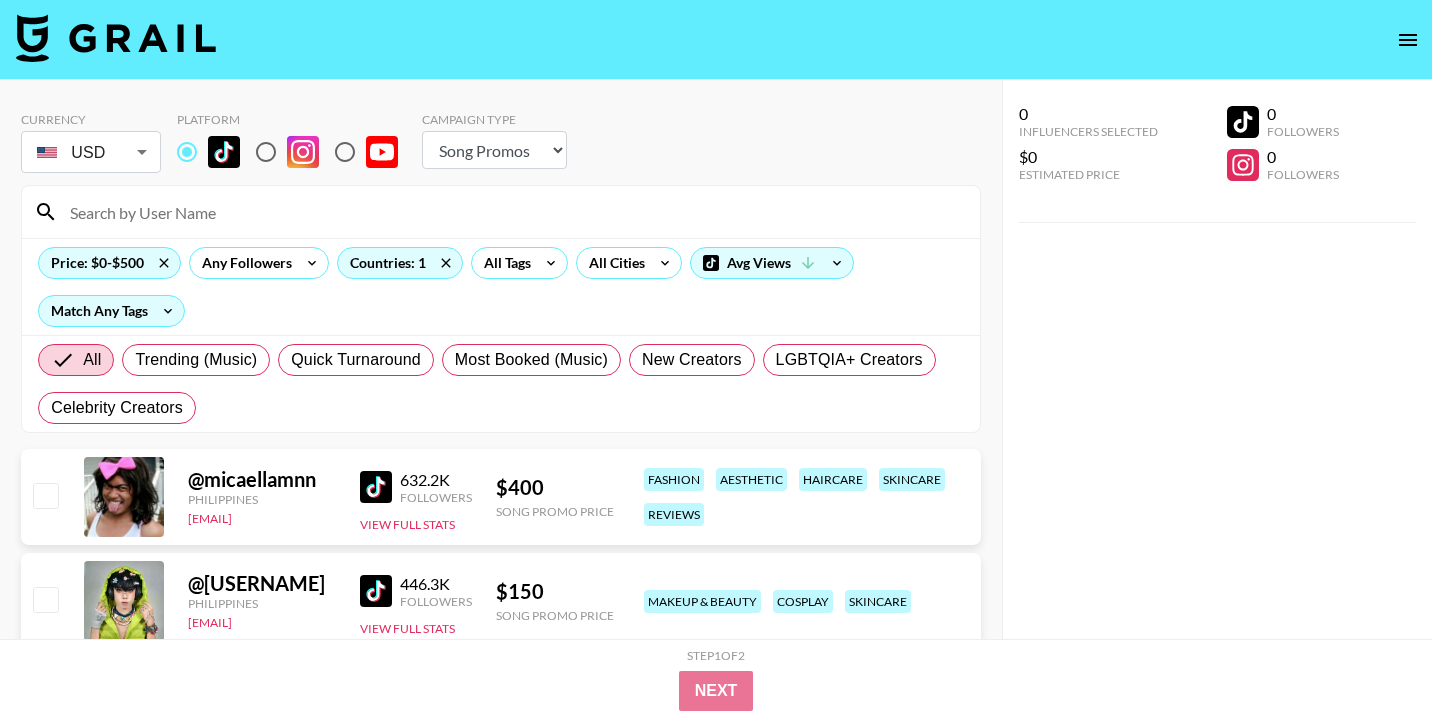click at bounding box center (376, 487) 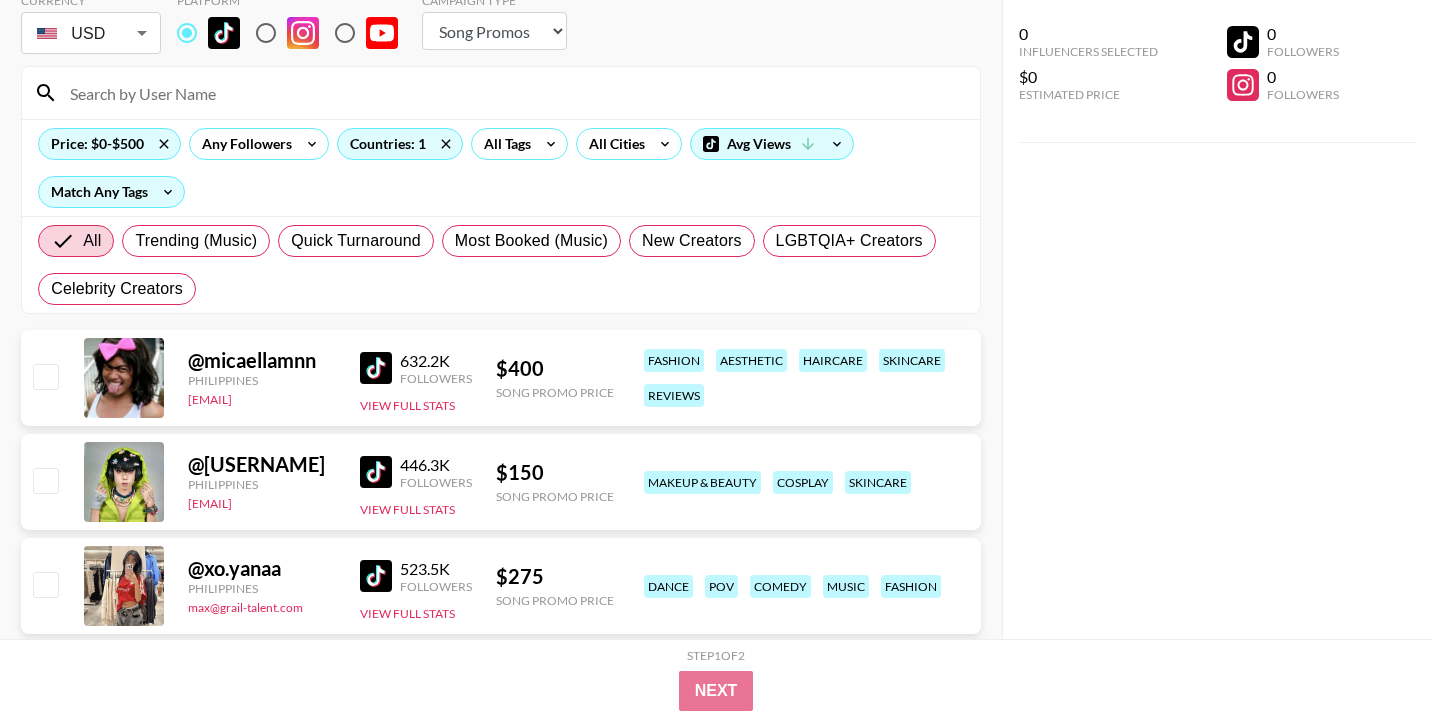 scroll, scrollTop: 139, scrollLeft: 0, axis: vertical 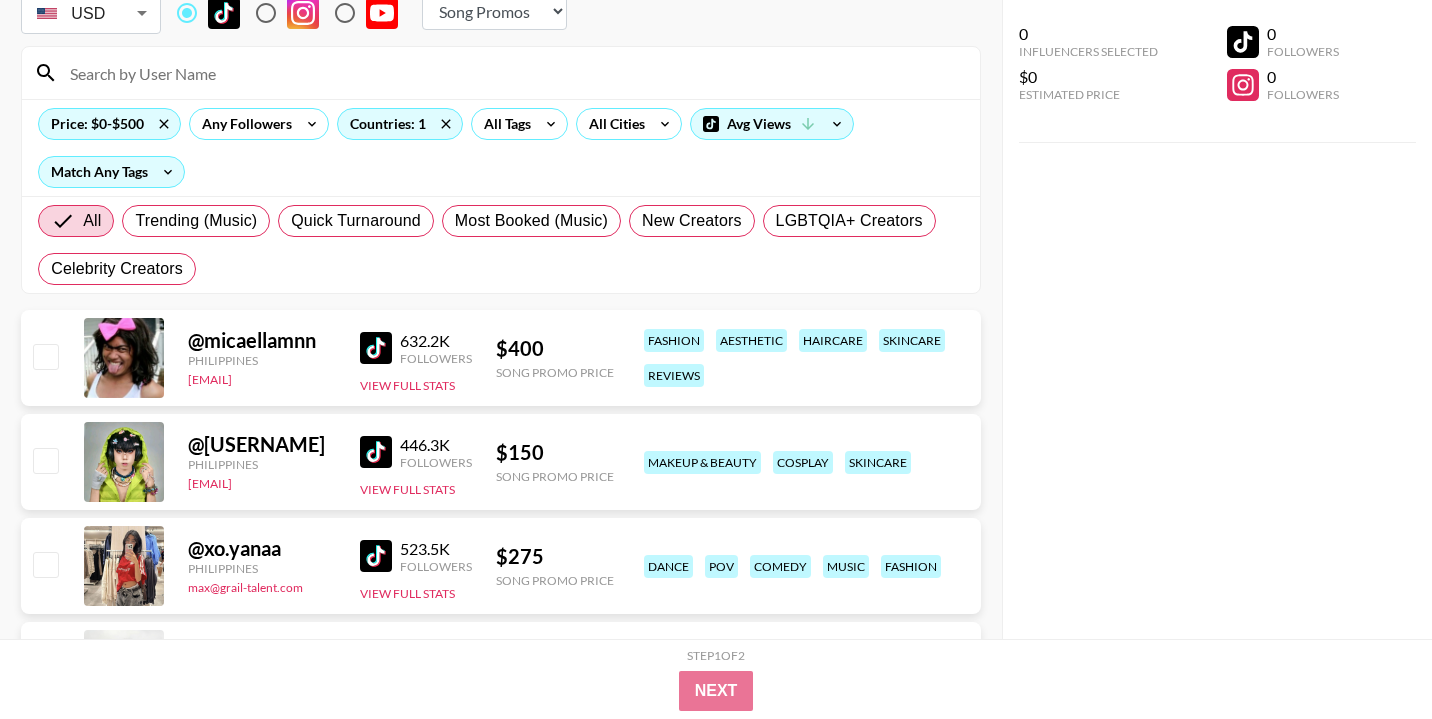click at bounding box center [376, 452] 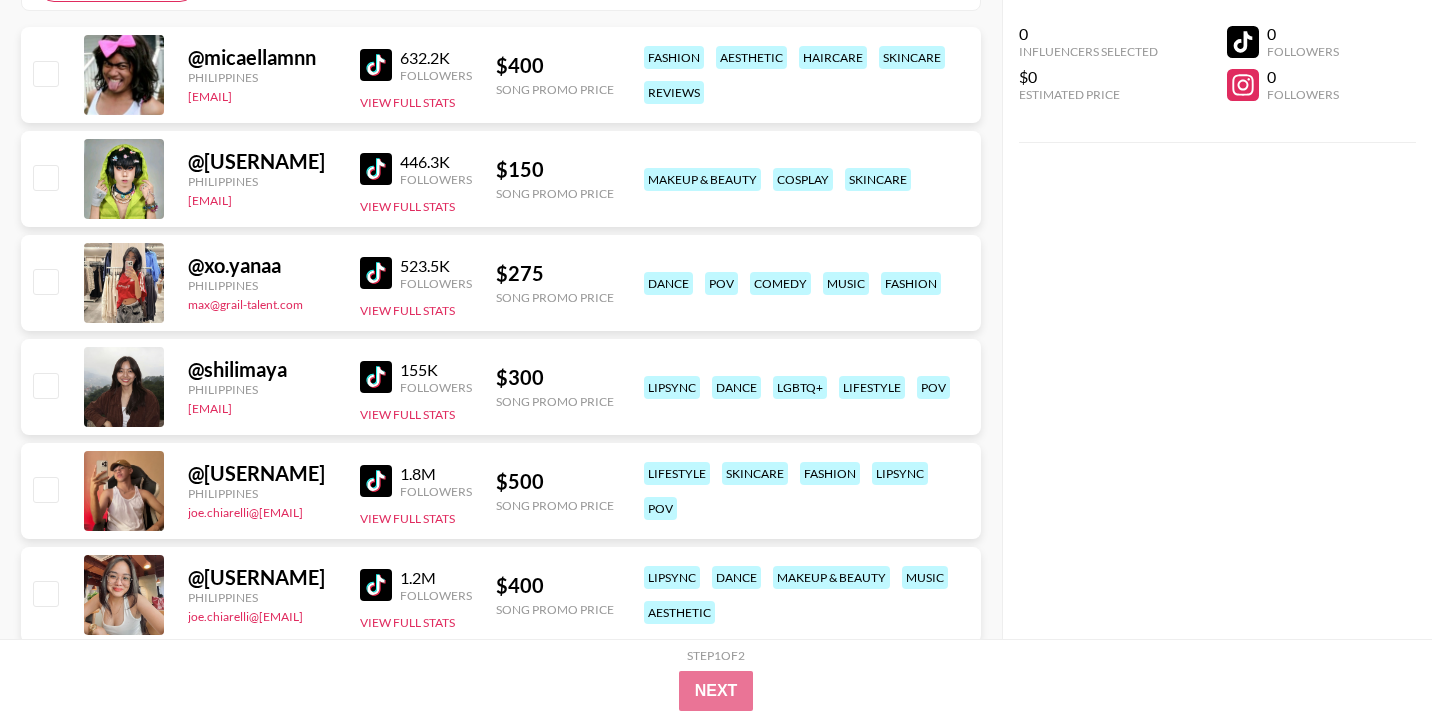 scroll, scrollTop: 477, scrollLeft: 0, axis: vertical 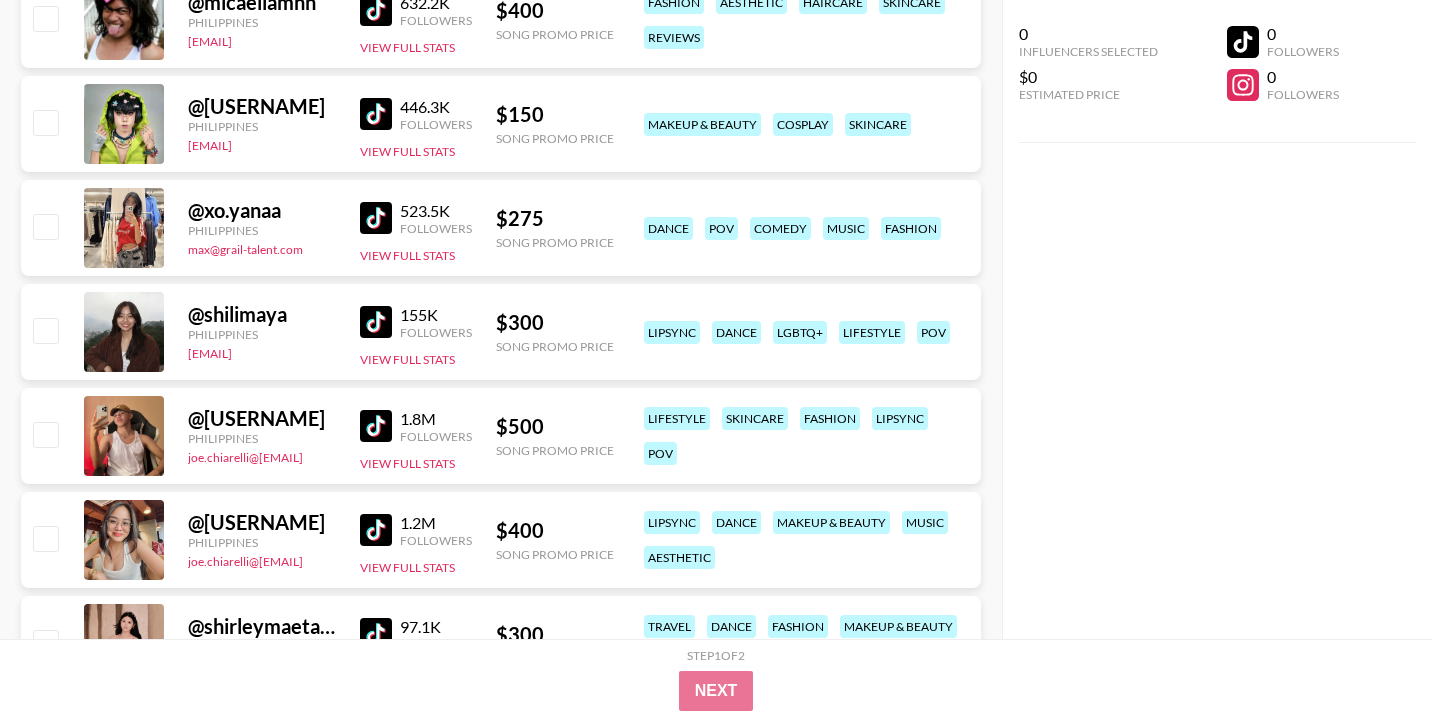 click at bounding box center (376, 322) 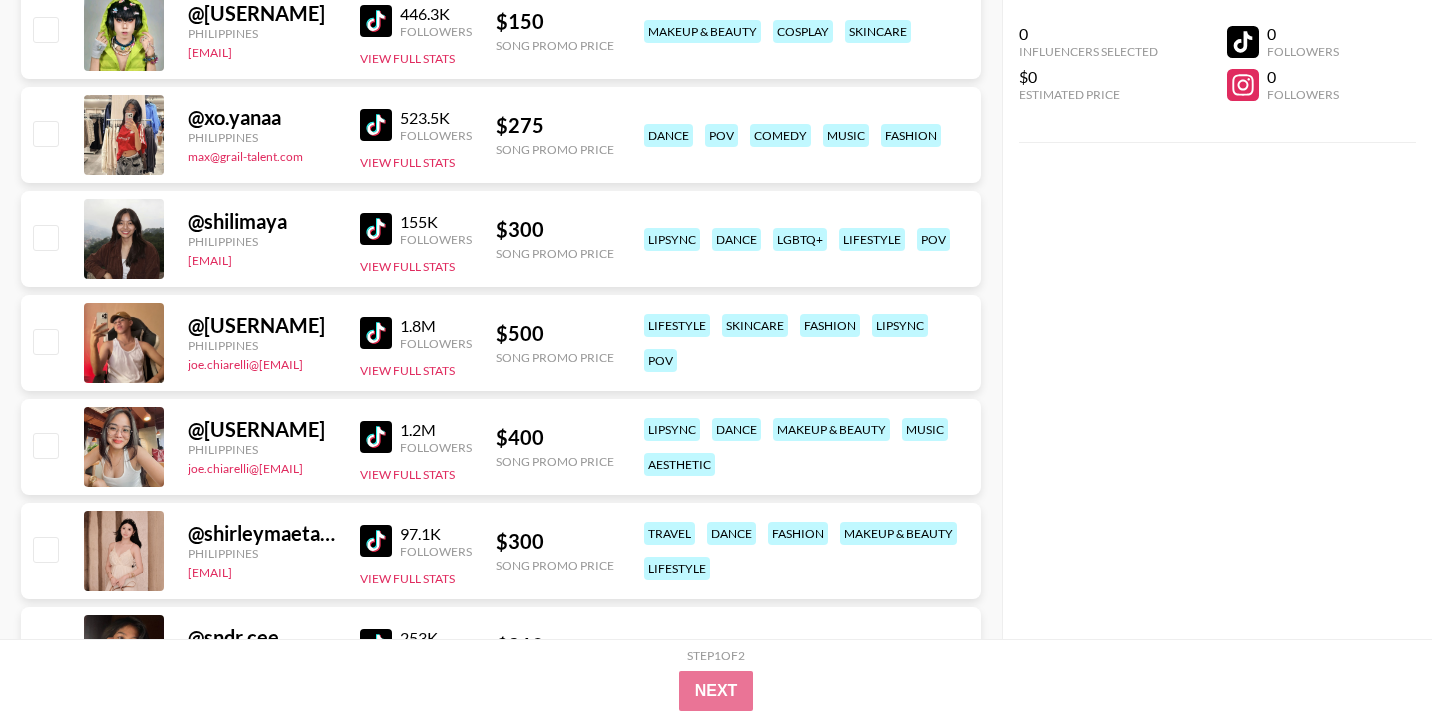 click at bounding box center [376, 437] 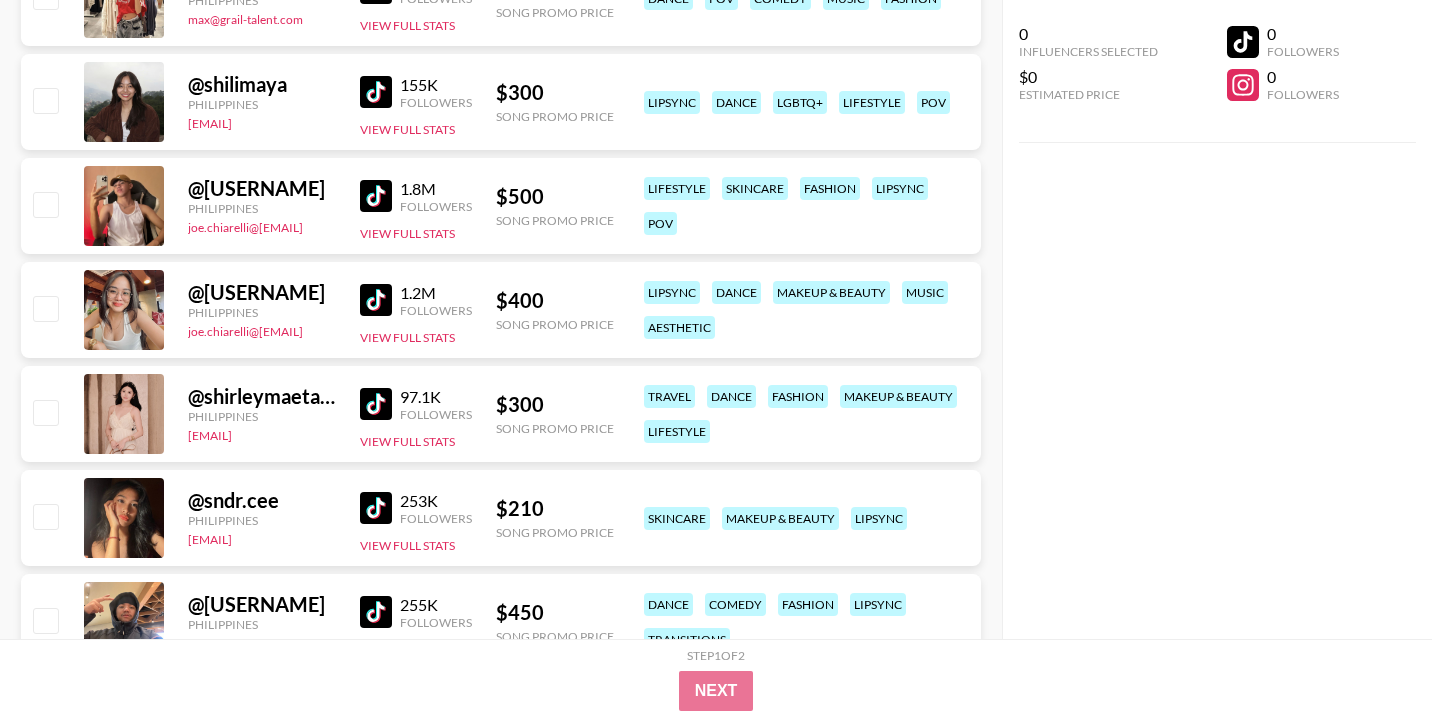 click at bounding box center (376, 404) 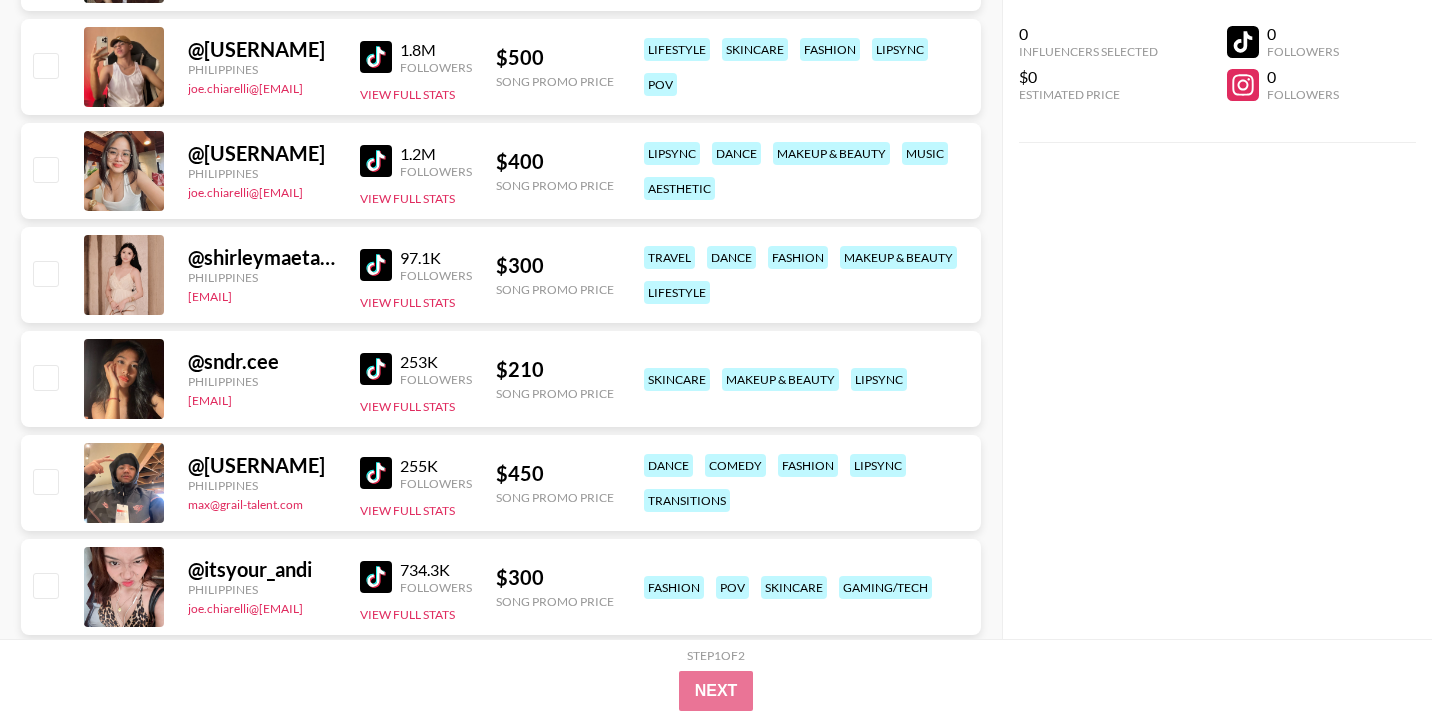 scroll, scrollTop: 880, scrollLeft: 0, axis: vertical 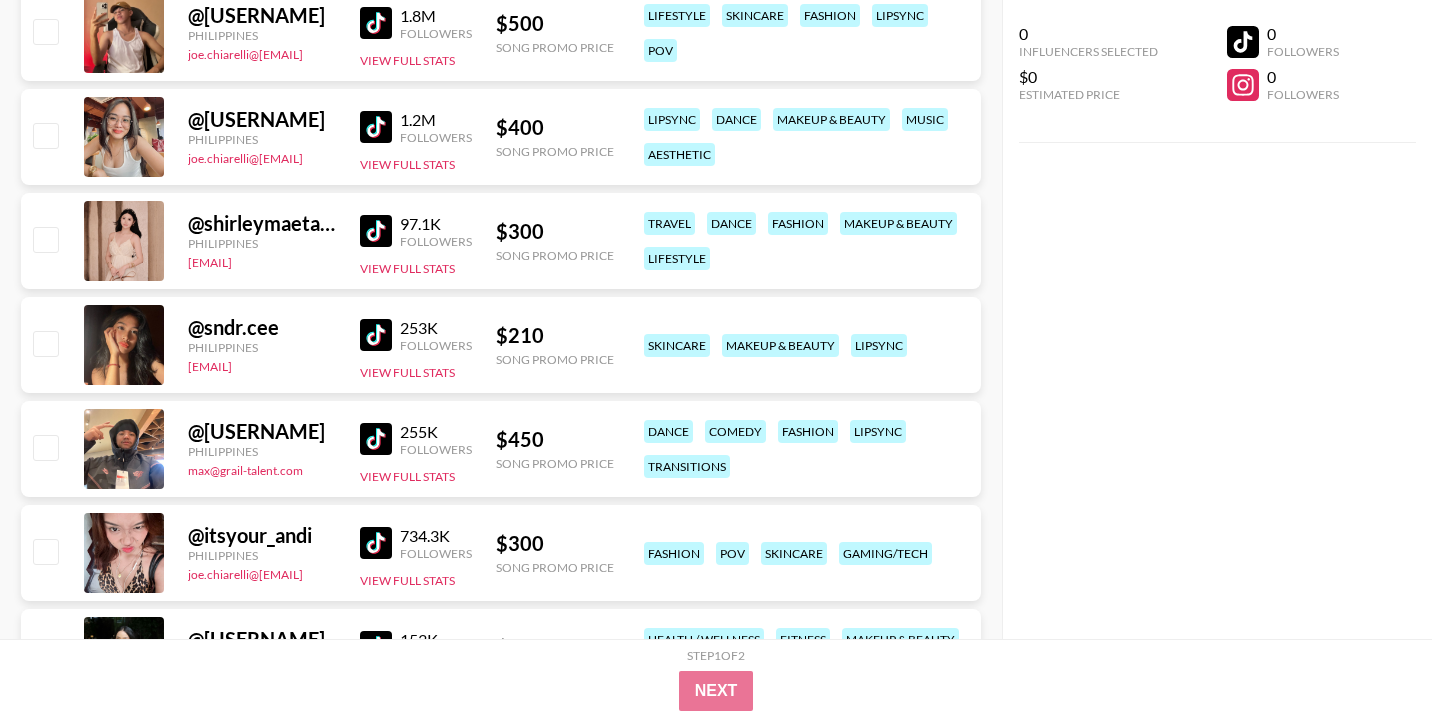 click at bounding box center [376, 335] 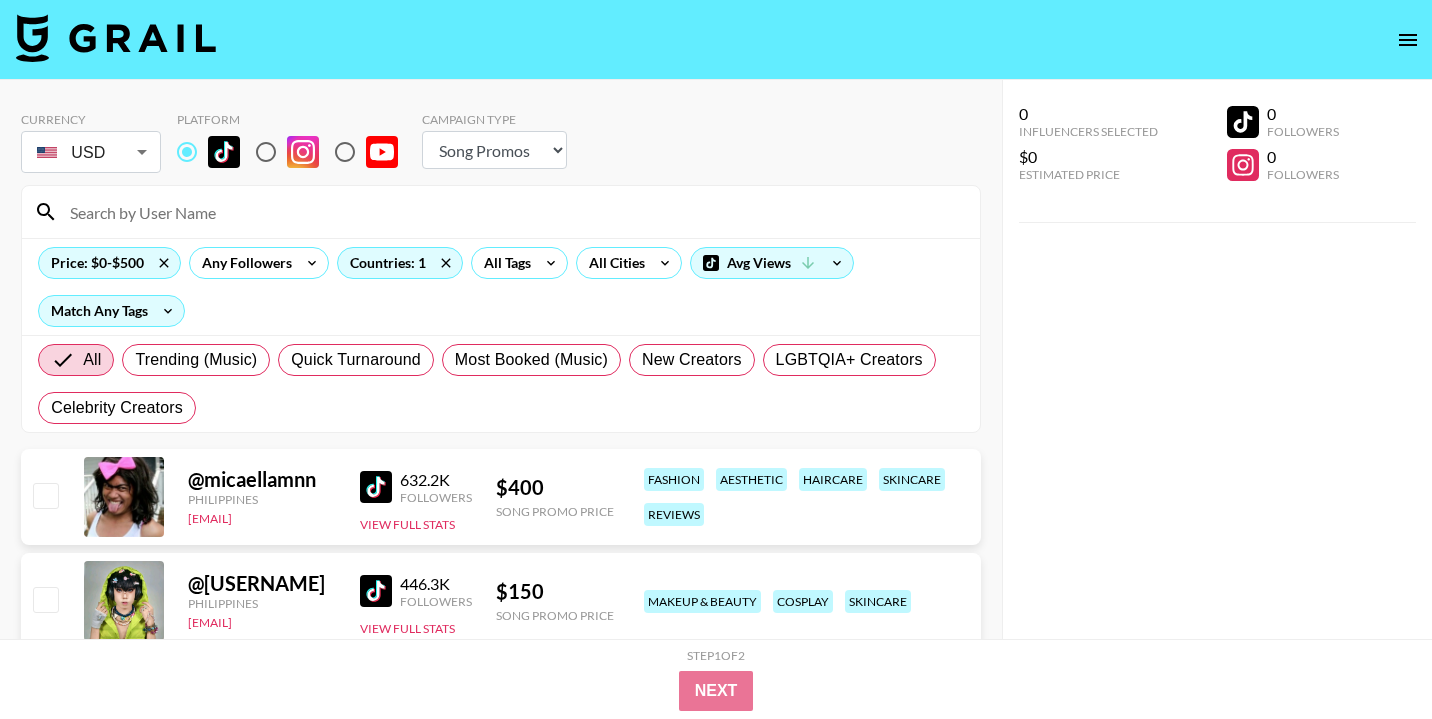 scroll, scrollTop: 245, scrollLeft: 0, axis: vertical 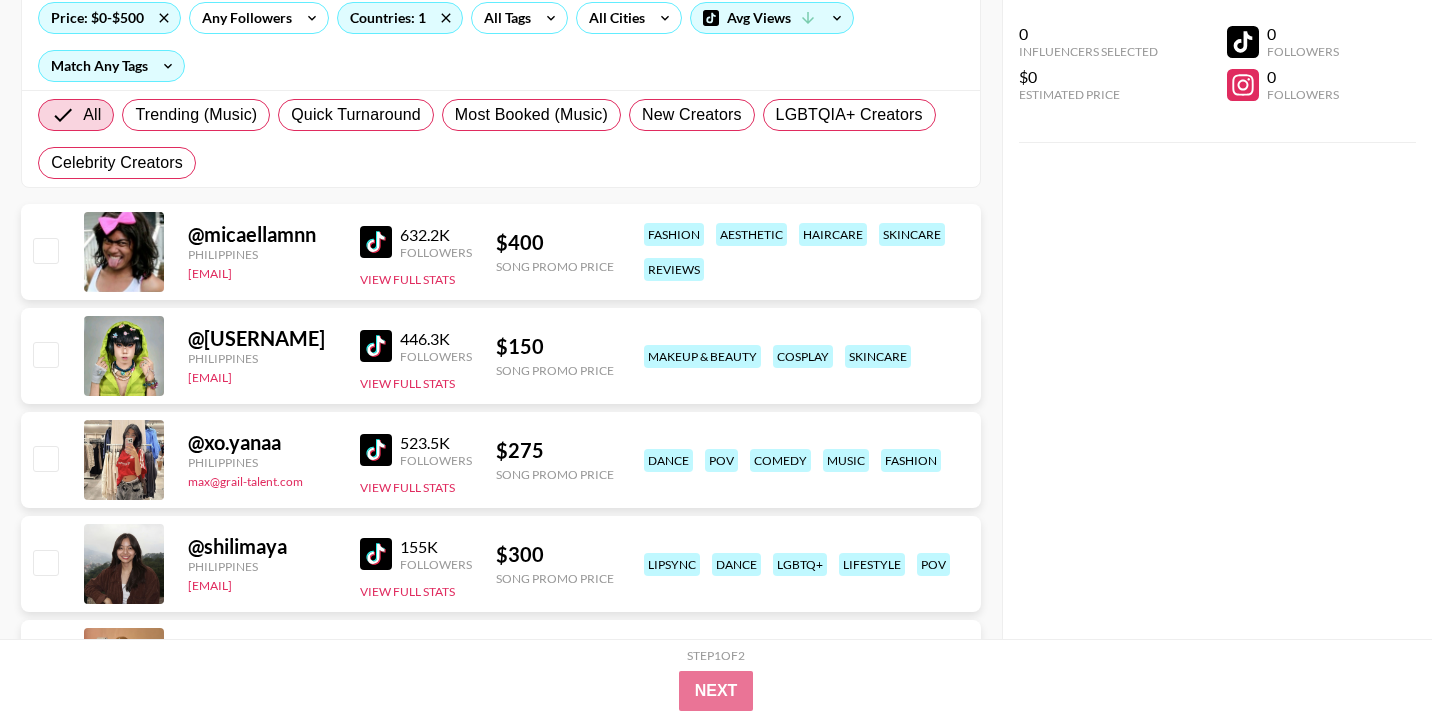 click at bounding box center (376, 242) 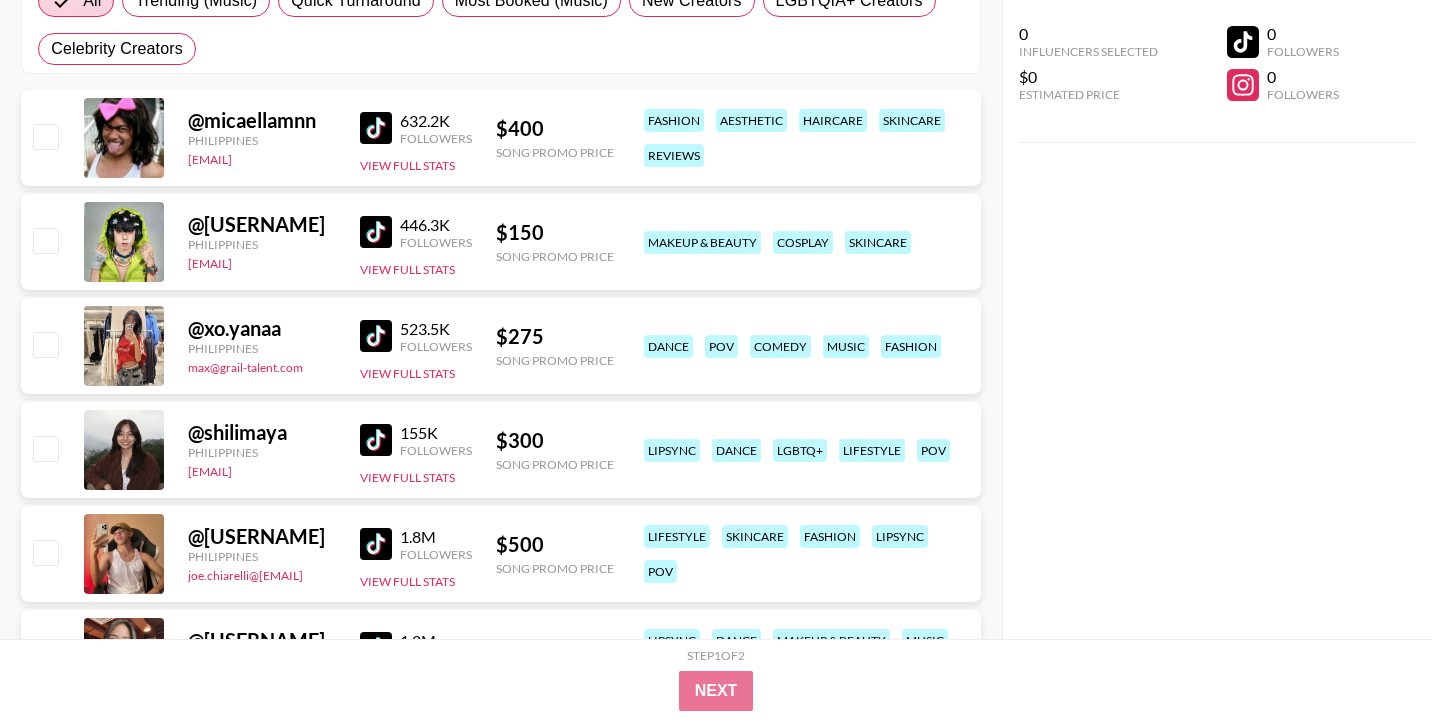 scroll, scrollTop: 371, scrollLeft: 0, axis: vertical 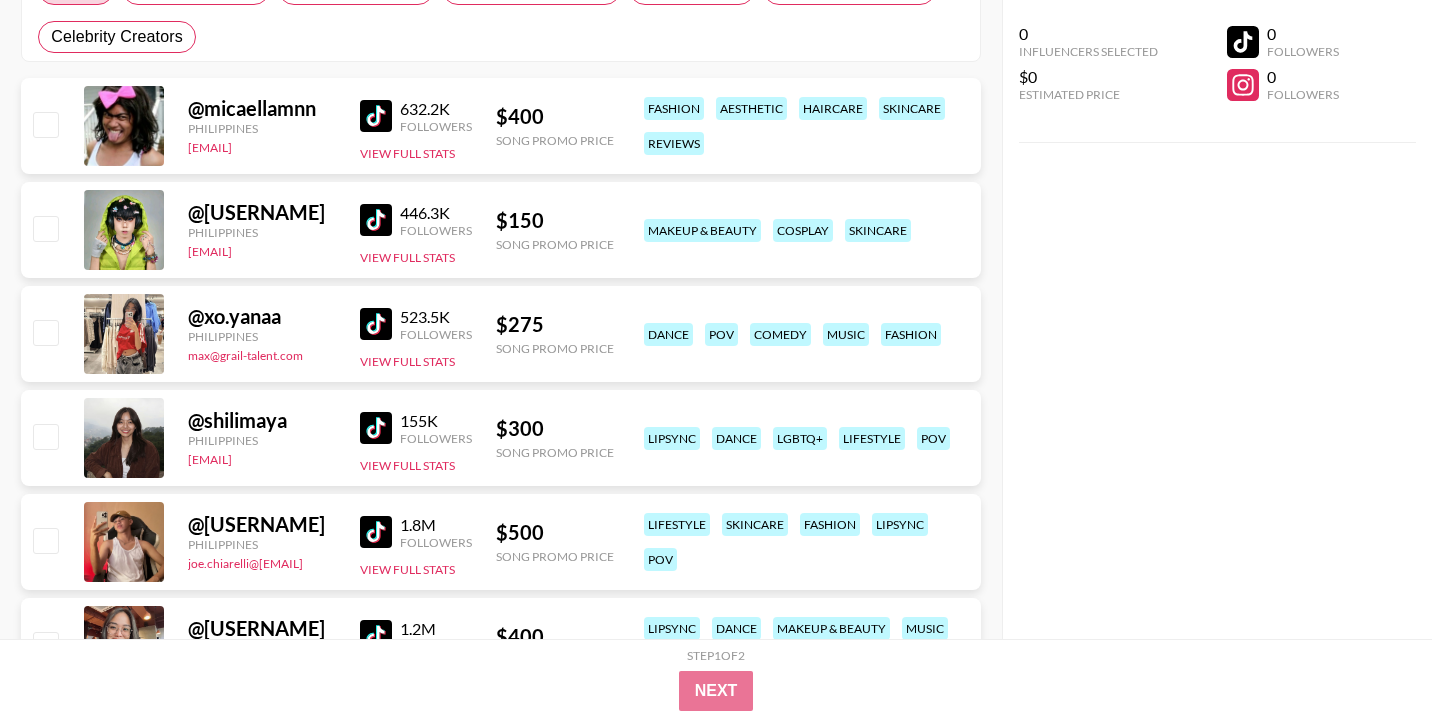 click at bounding box center [376, 116] 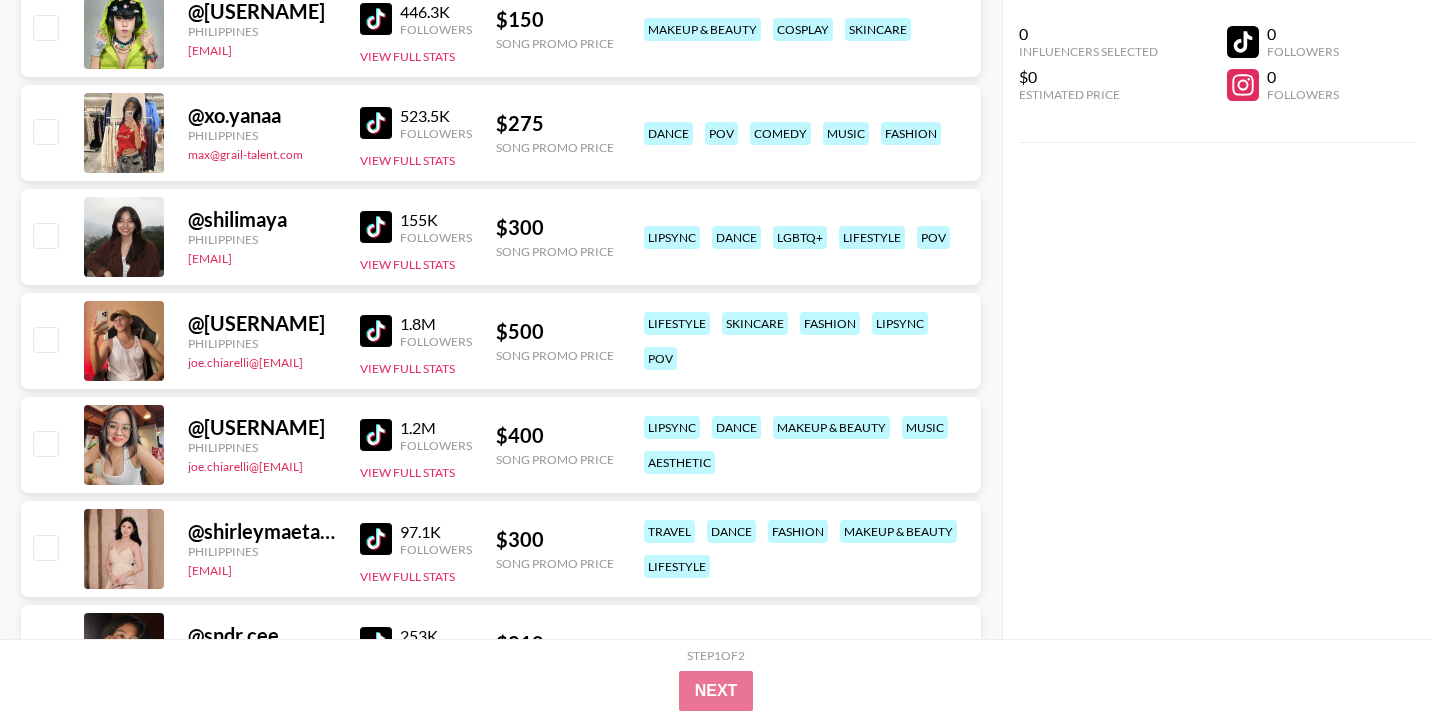 click at bounding box center (376, 227) 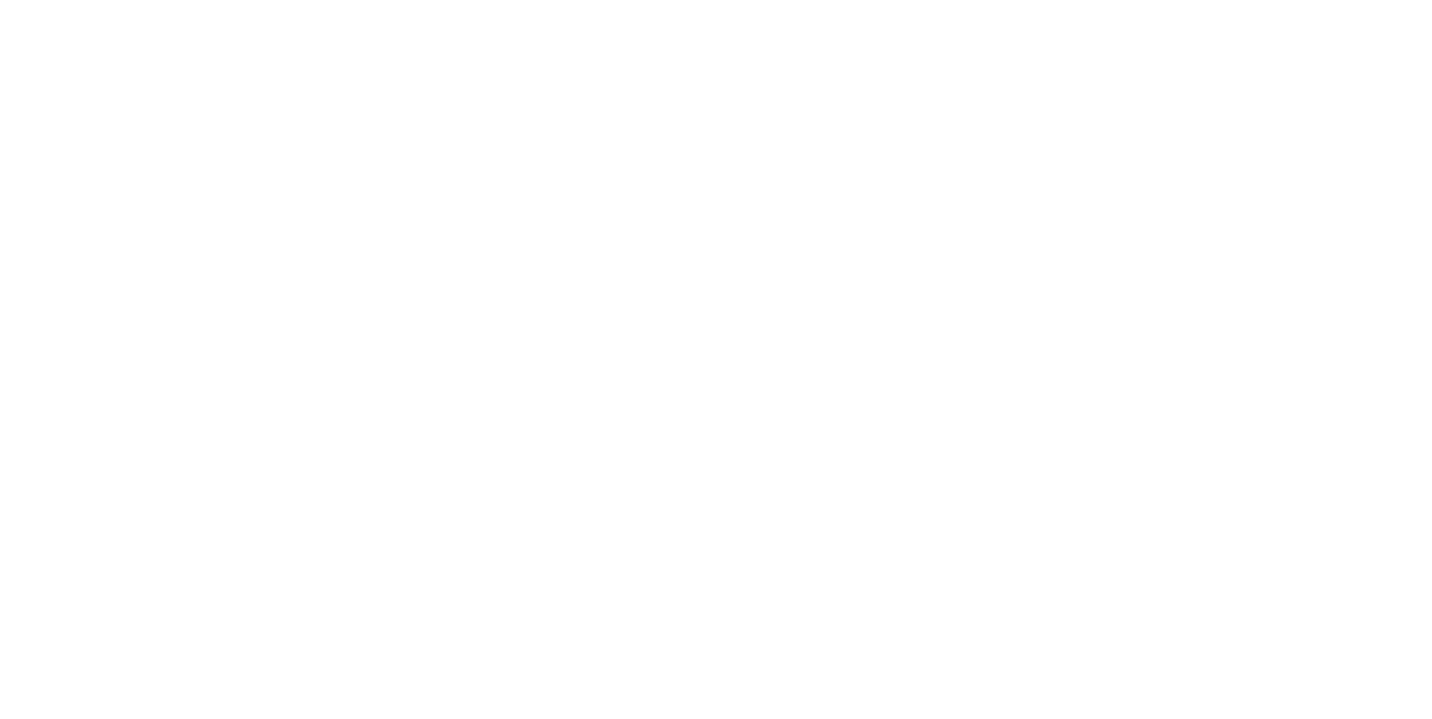 scroll, scrollTop: 0, scrollLeft: 0, axis: both 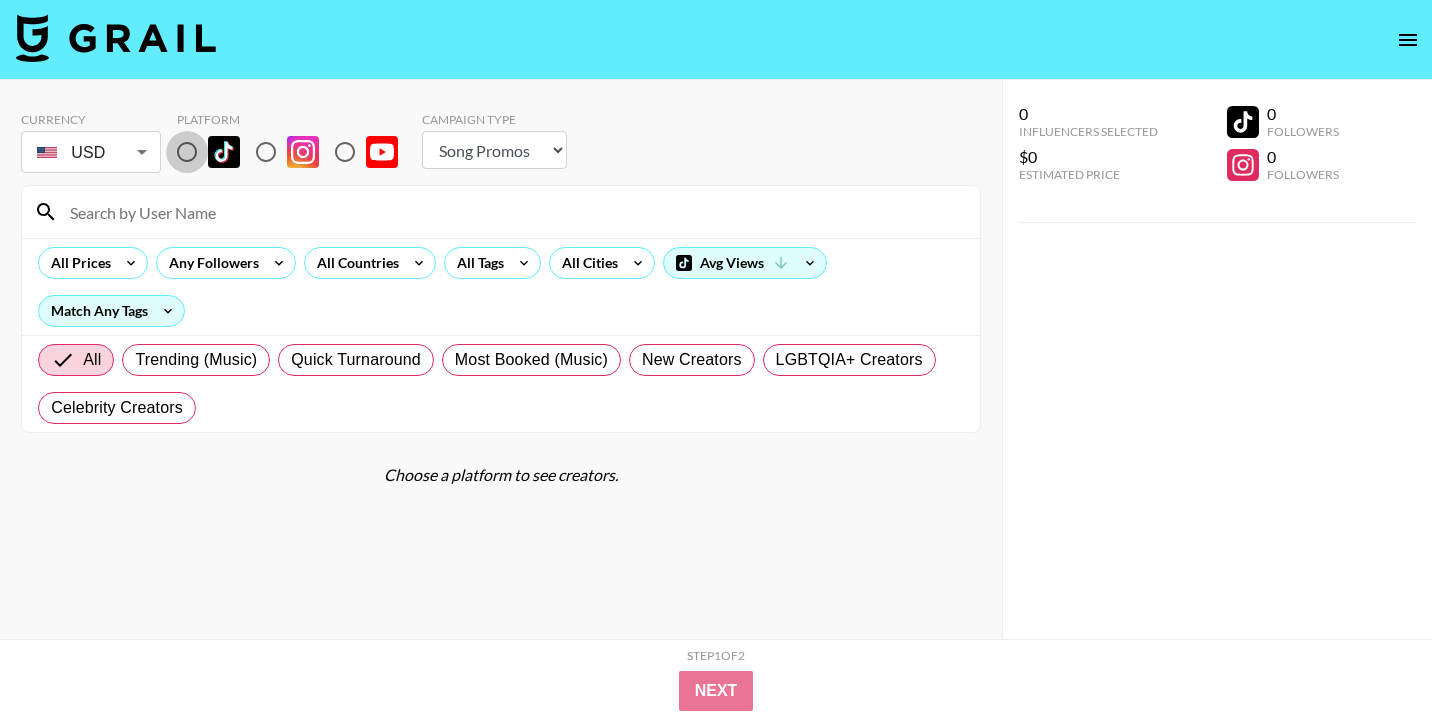 click at bounding box center (187, 152) 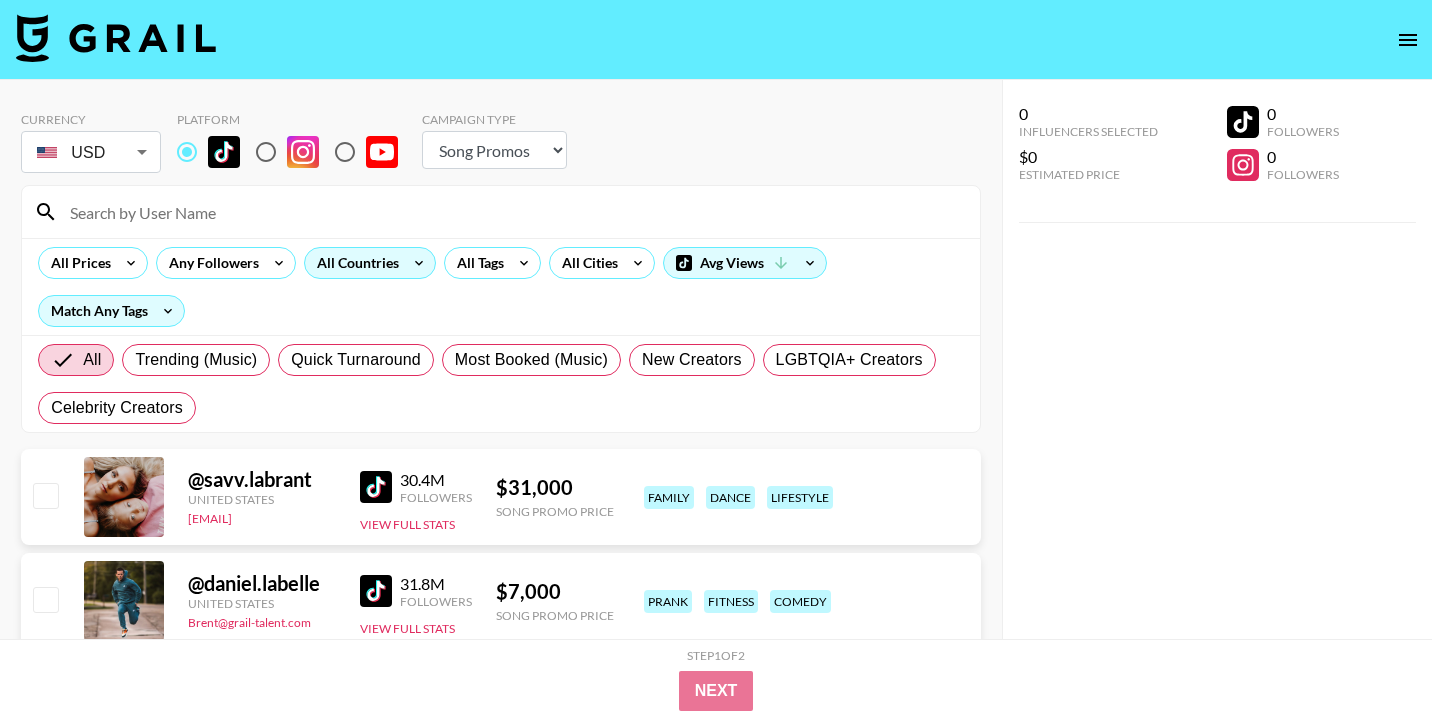 click on "All Countries" at bounding box center (354, 263) 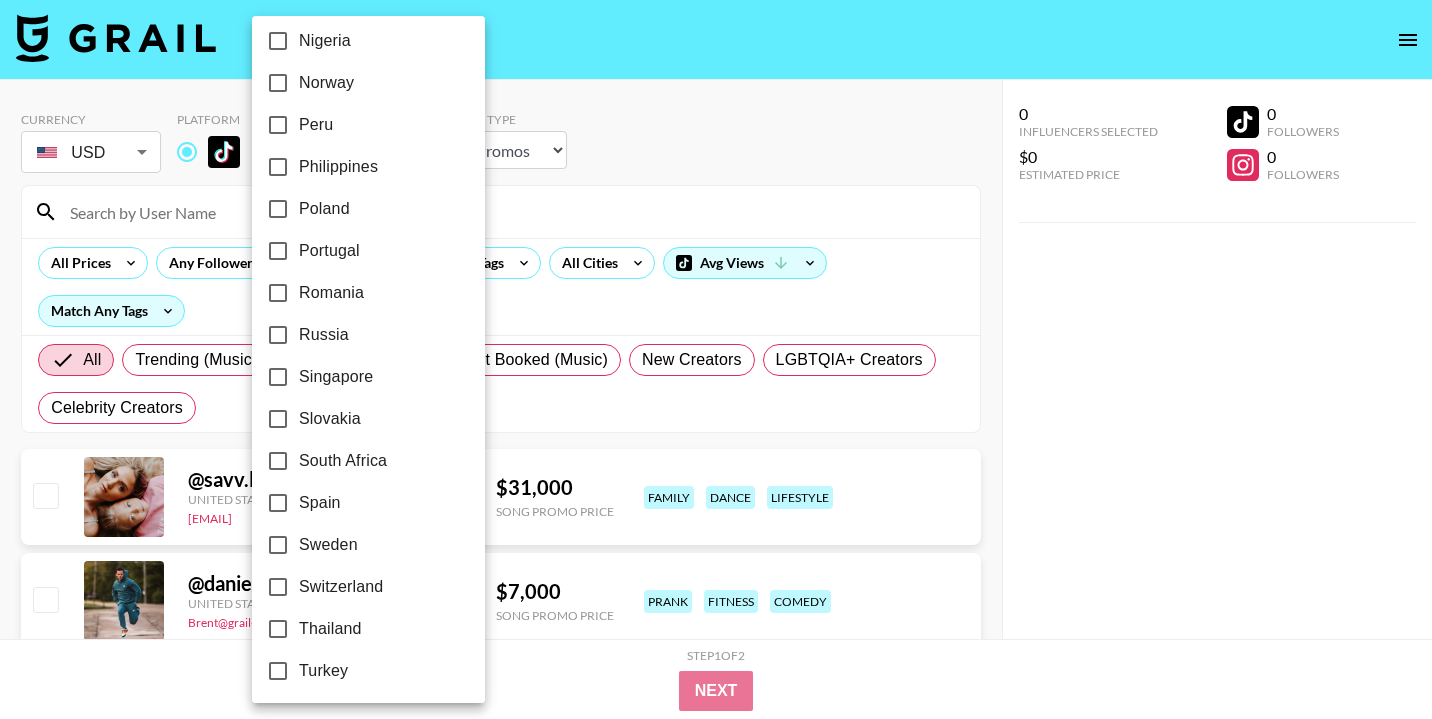 scroll, scrollTop: 1356, scrollLeft: 0, axis: vertical 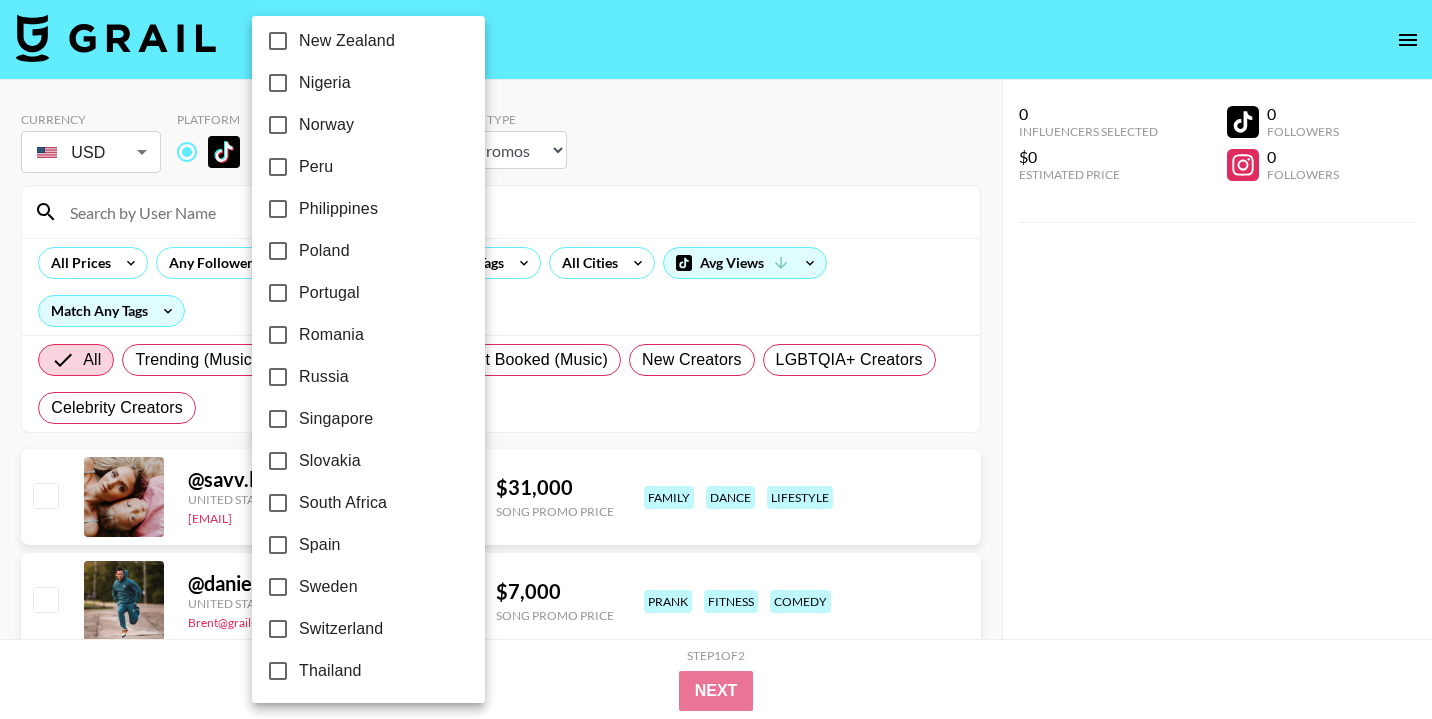 click on "Philippines" at bounding box center (338, 209) 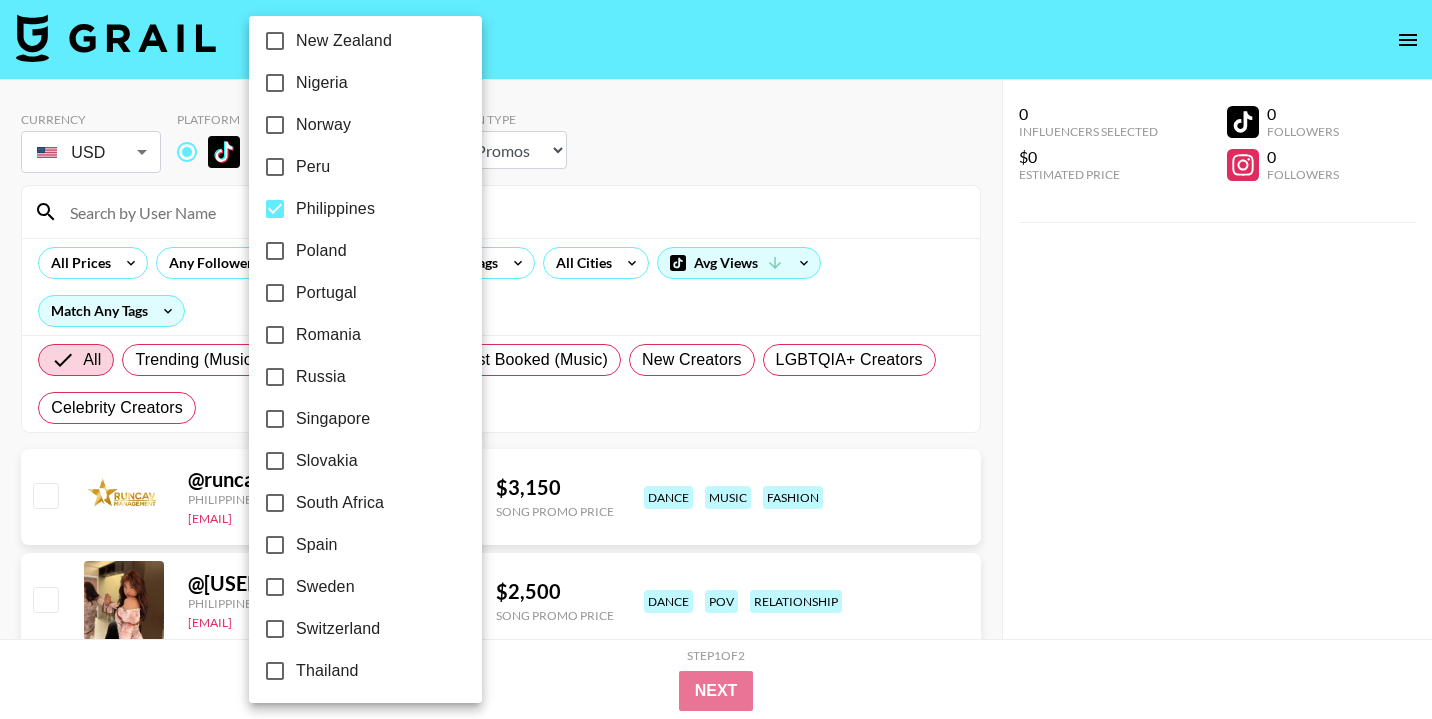 click at bounding box center (716, 359) 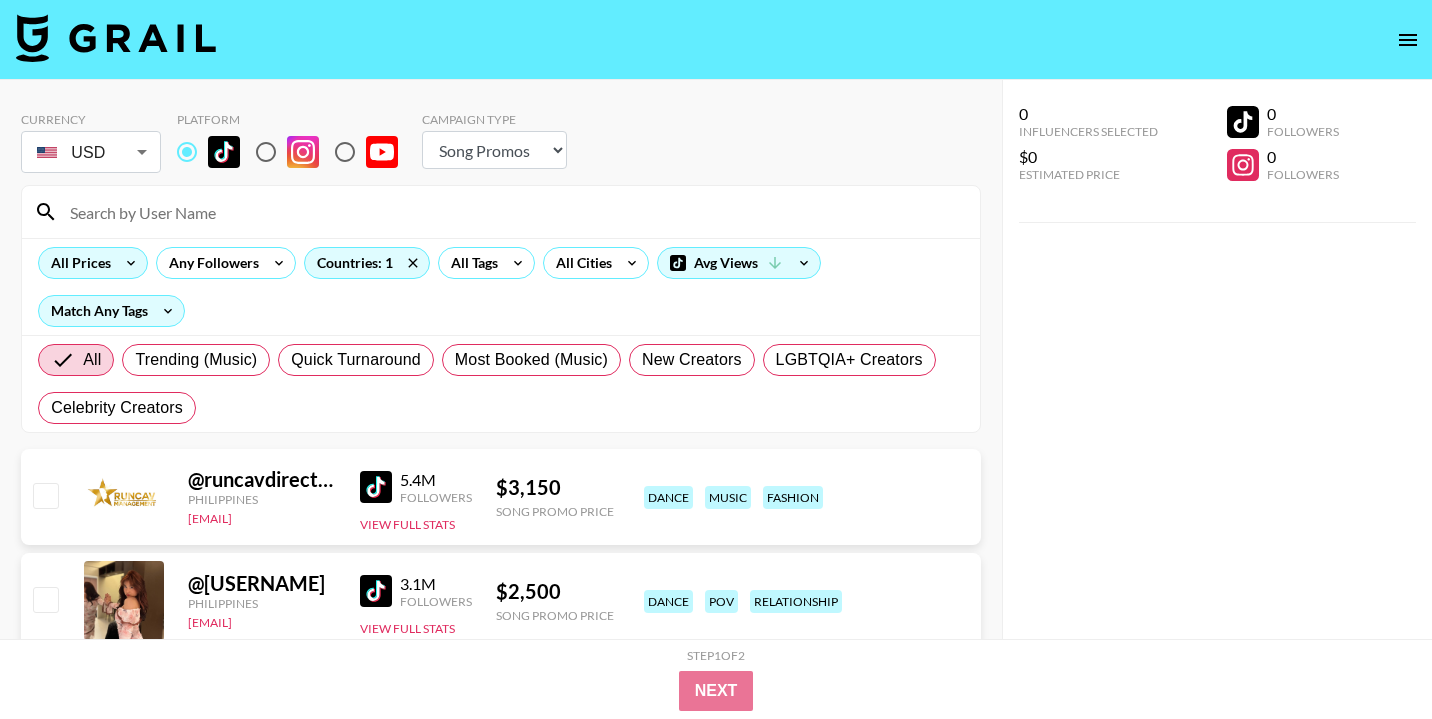 click on "All Prices" at bounding box center (77, 263) 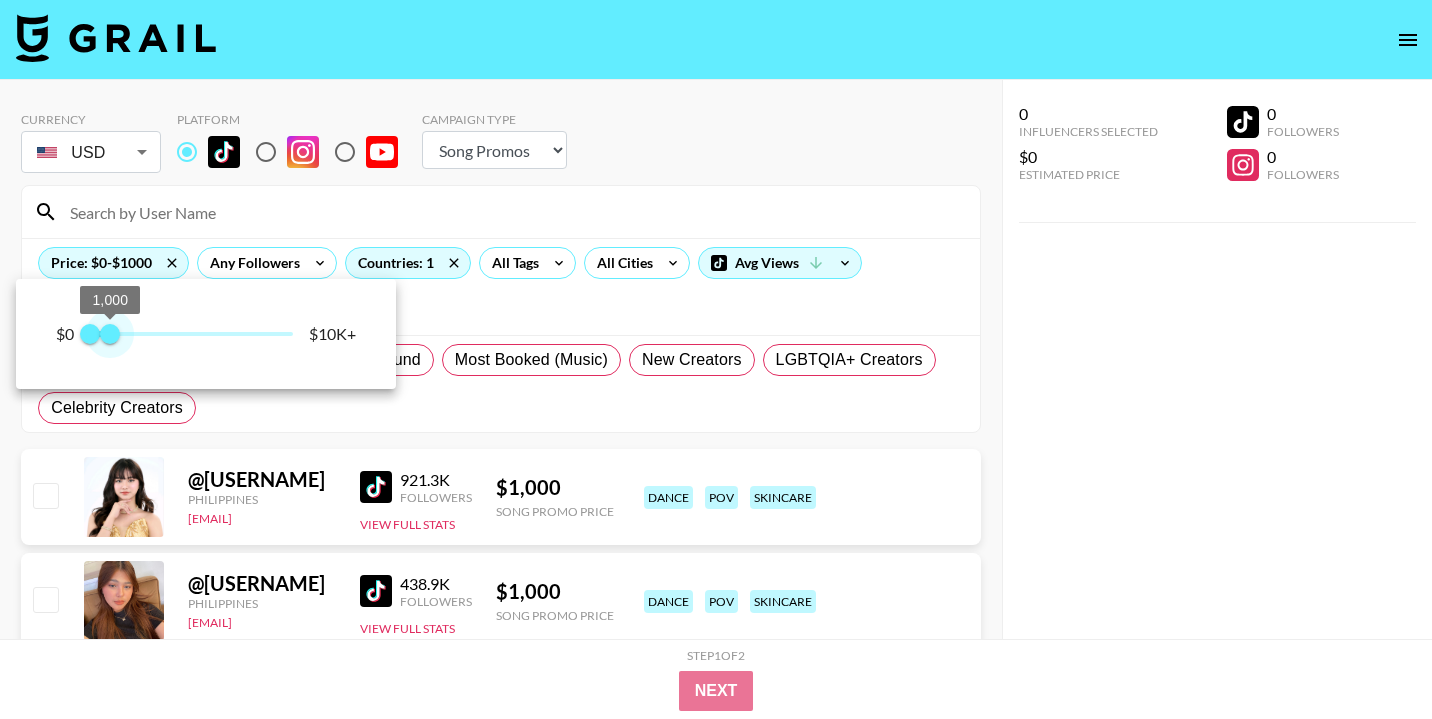 type on "500" 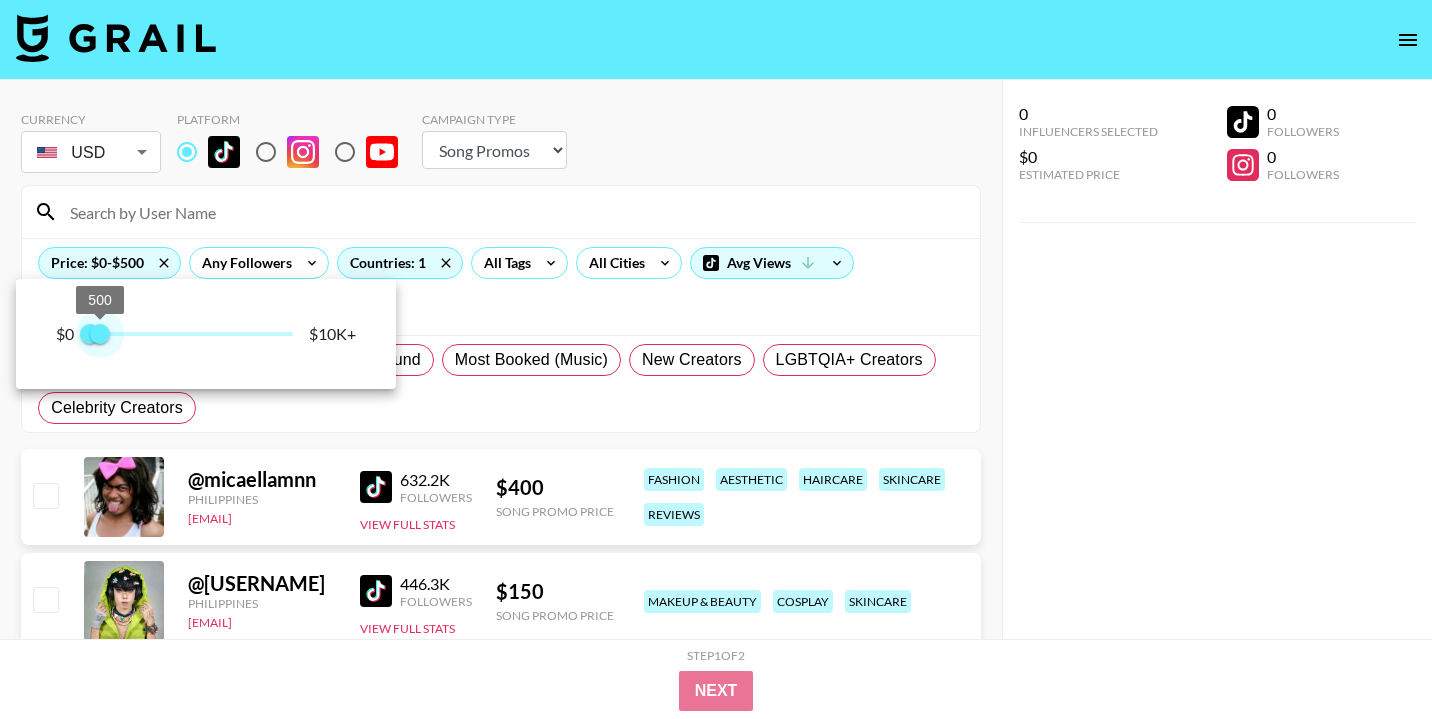 drag, startPoint x: 253, startPoint y: 329, endPoint x: 99, endPoint y: 329, distance: 154 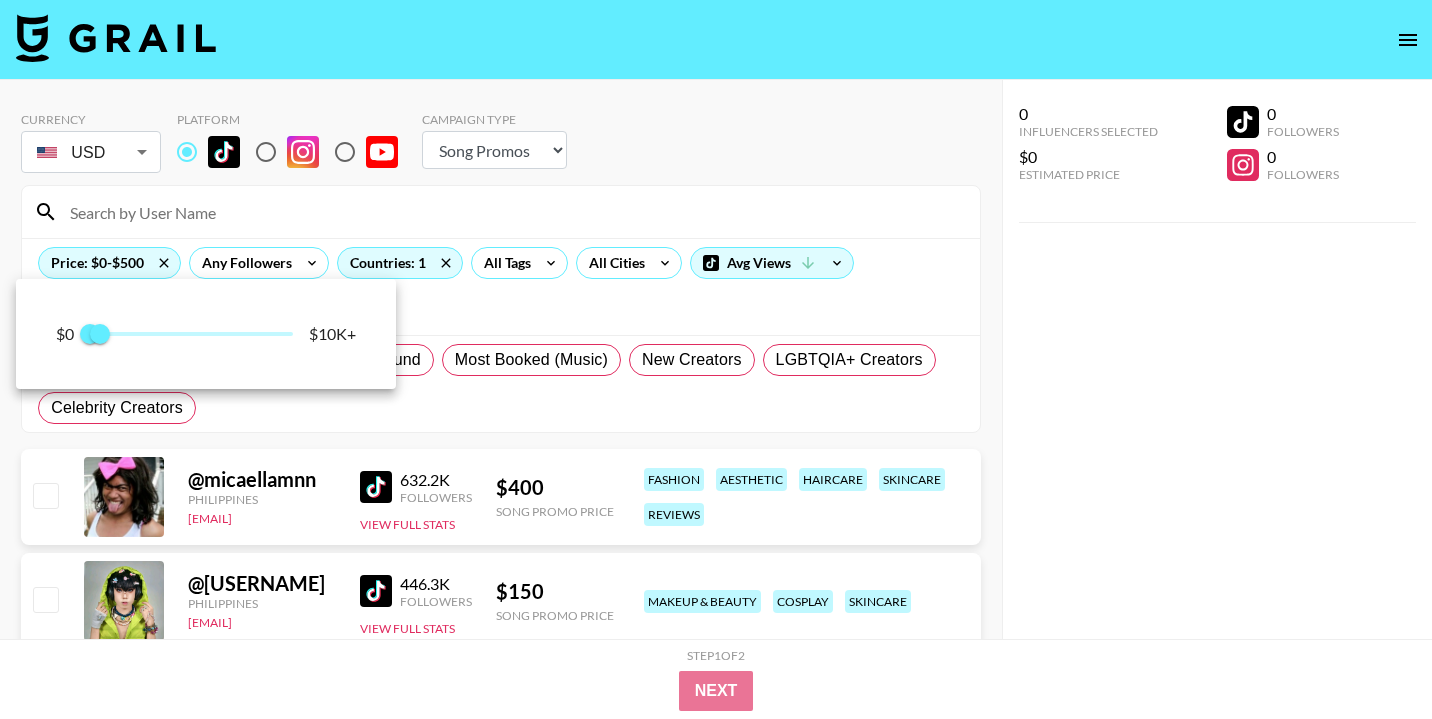 click at bounding box center (716, 359) 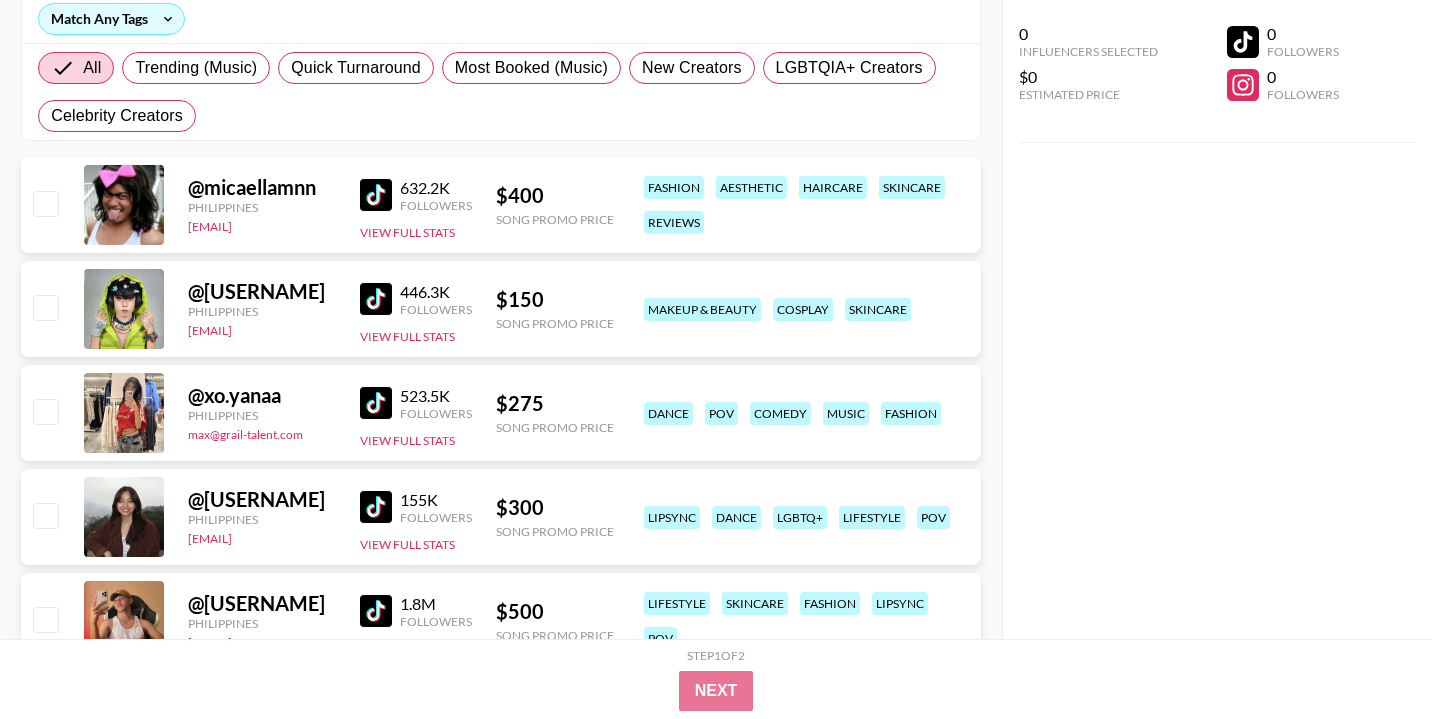 scroll, scrollTop: 296, scrollLeft: 0, axis: vertical 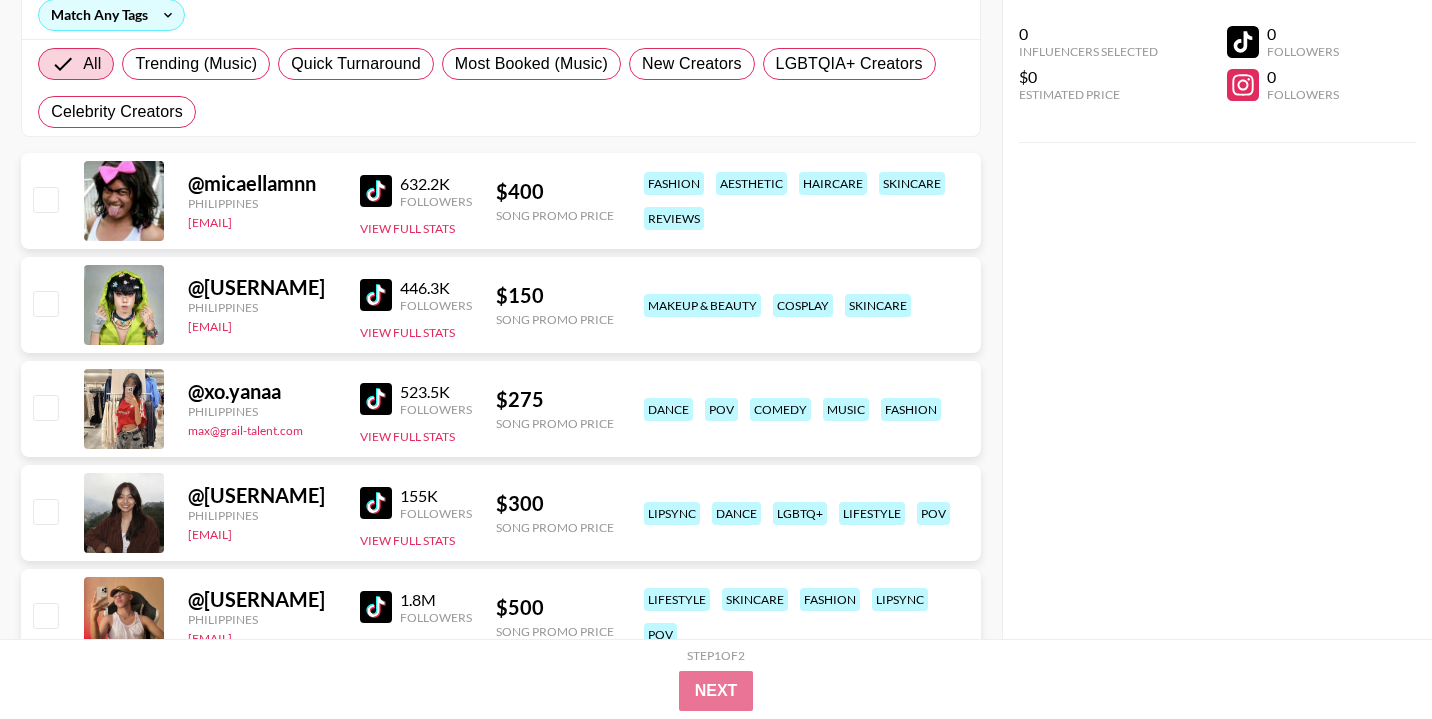 click at bounding box center [376, 503] 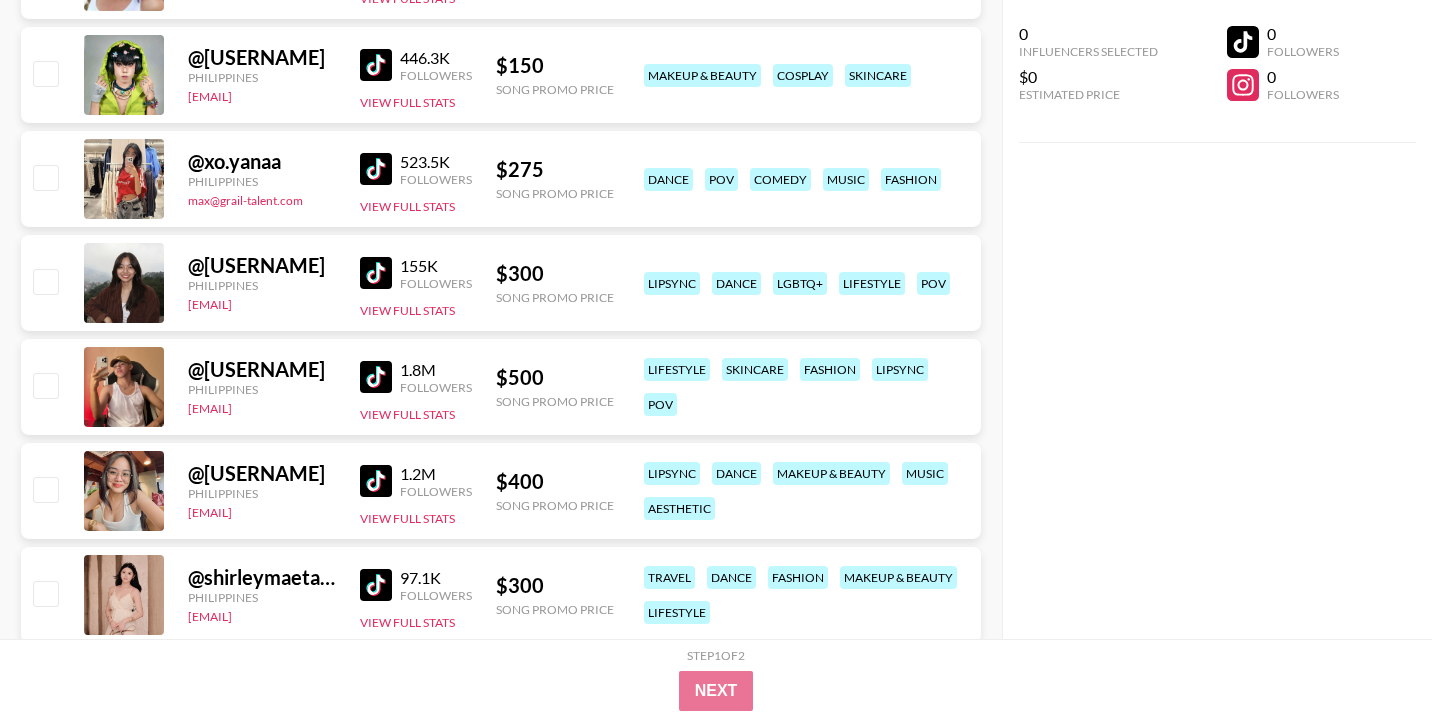 scroll, scrollTop: 542, scrollLeft: 0, axis: vertical 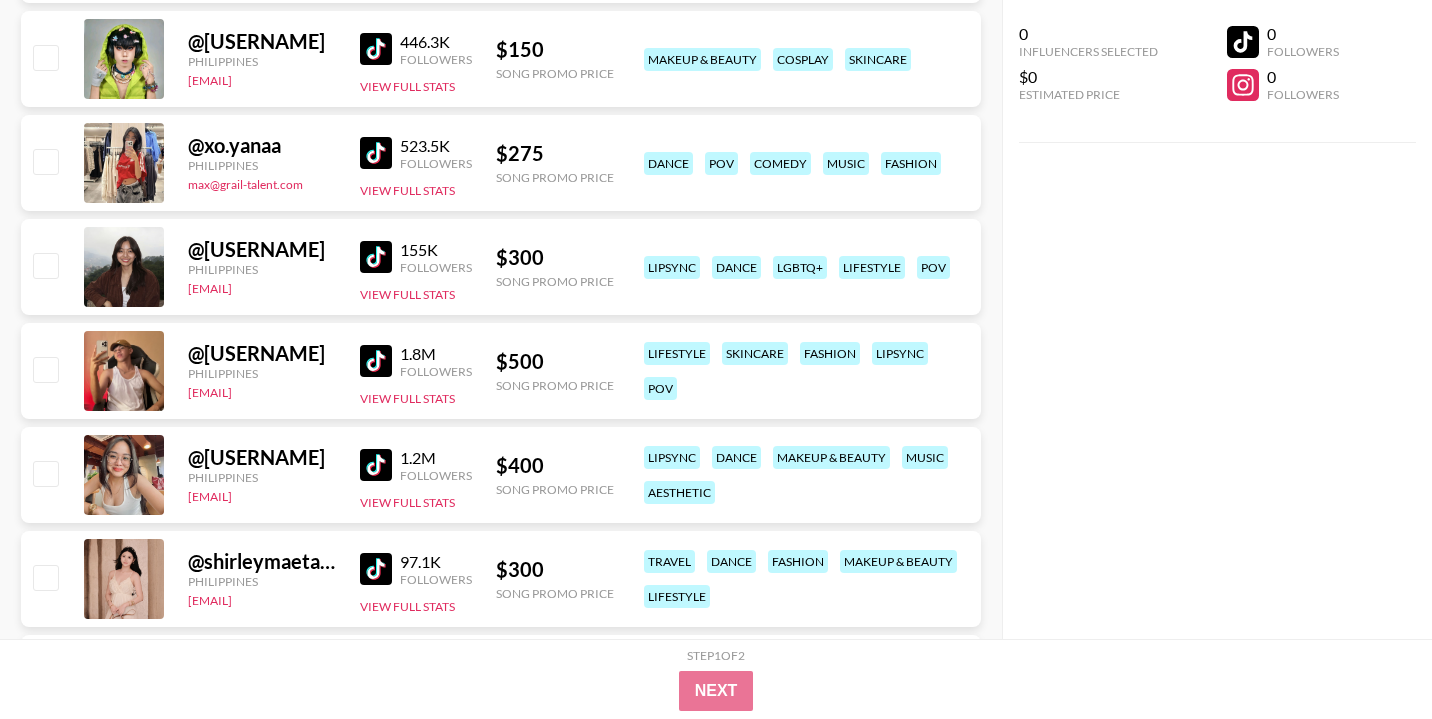 click at bounding box center [376, 465] 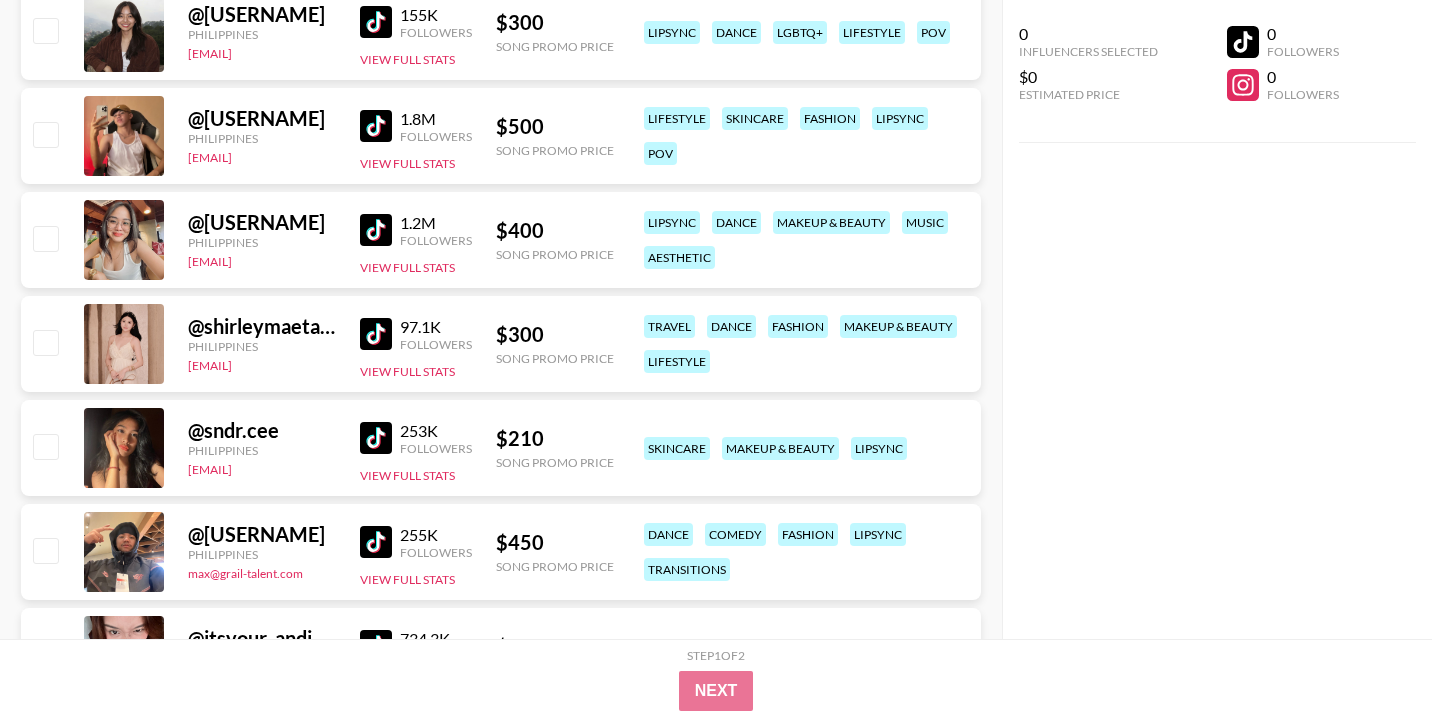 scroll, scrollTop: 794, scrollLeft: 0, axis: vertical 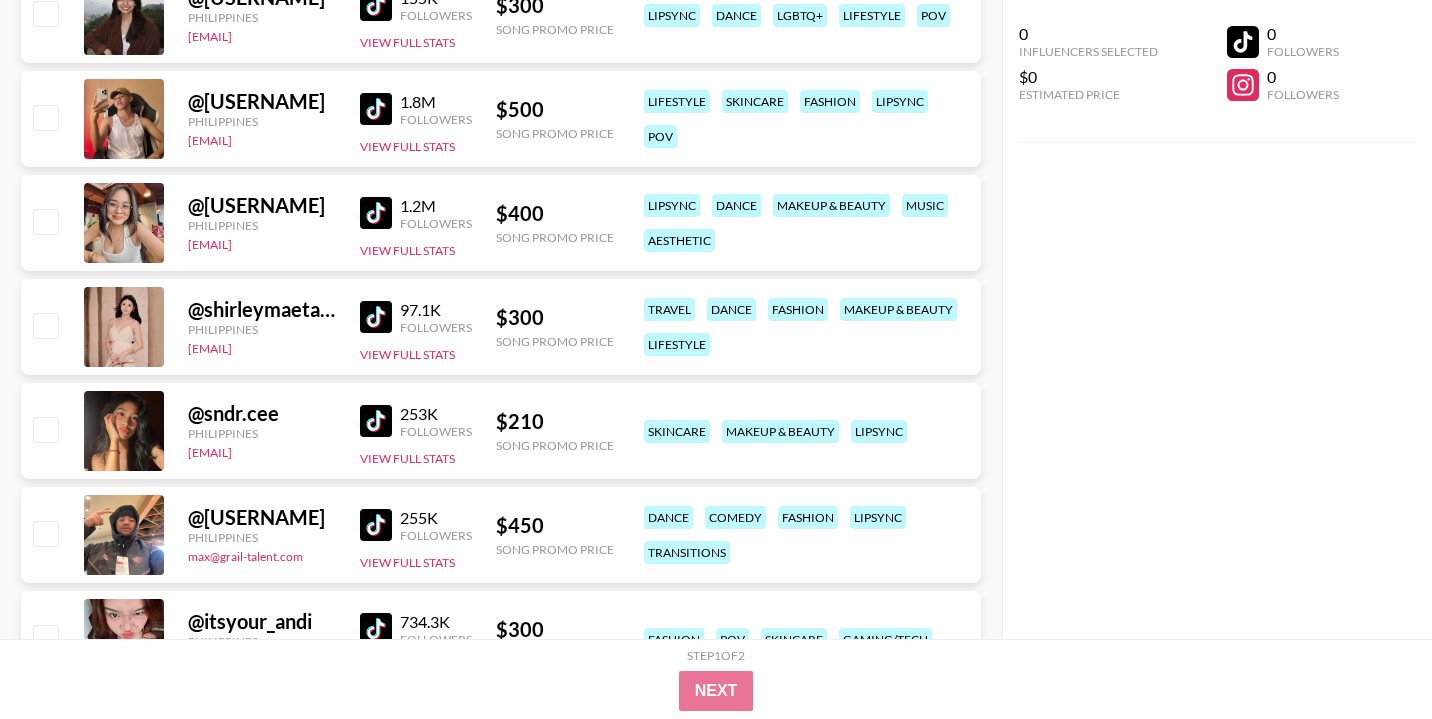 click at bounding box center [376, 317] 